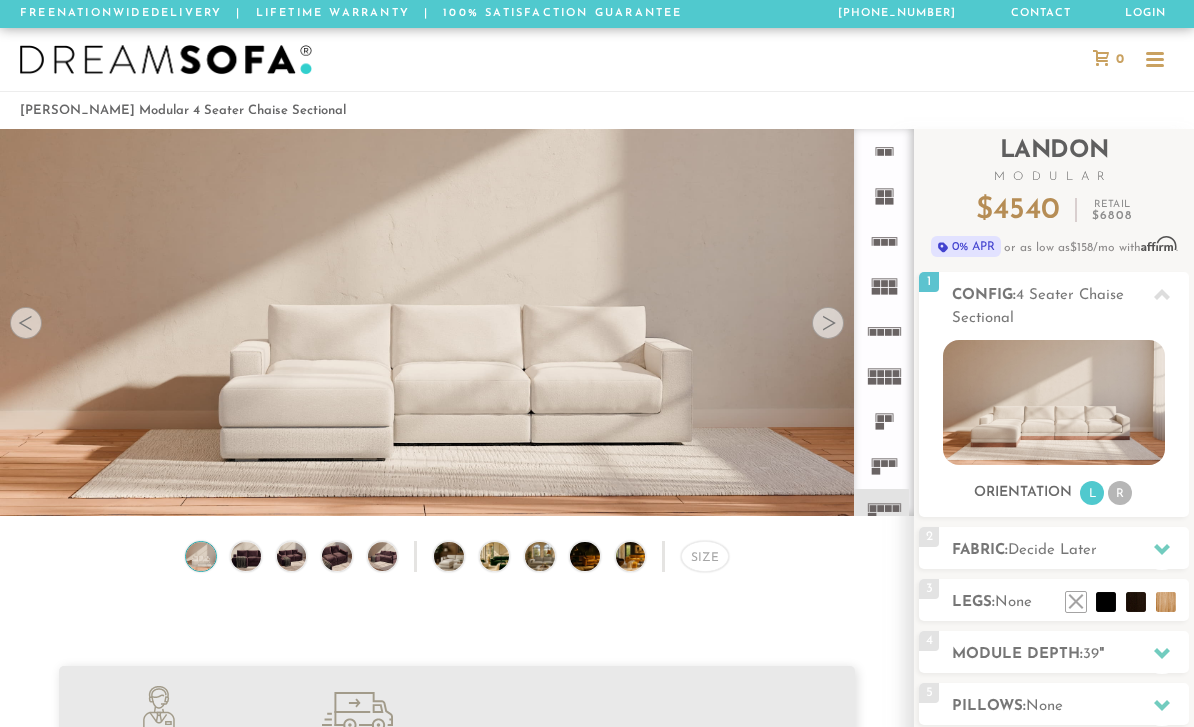 scroll, scrollTop: 0, scrollLeft: 0, axis: both 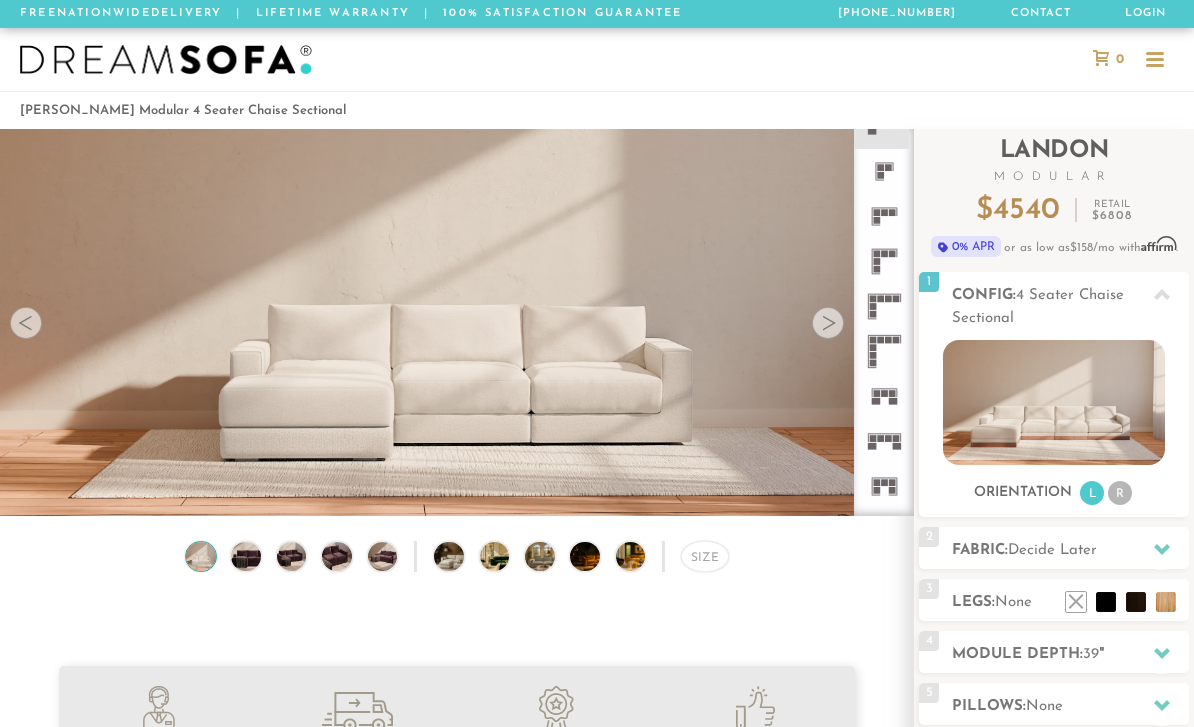 click 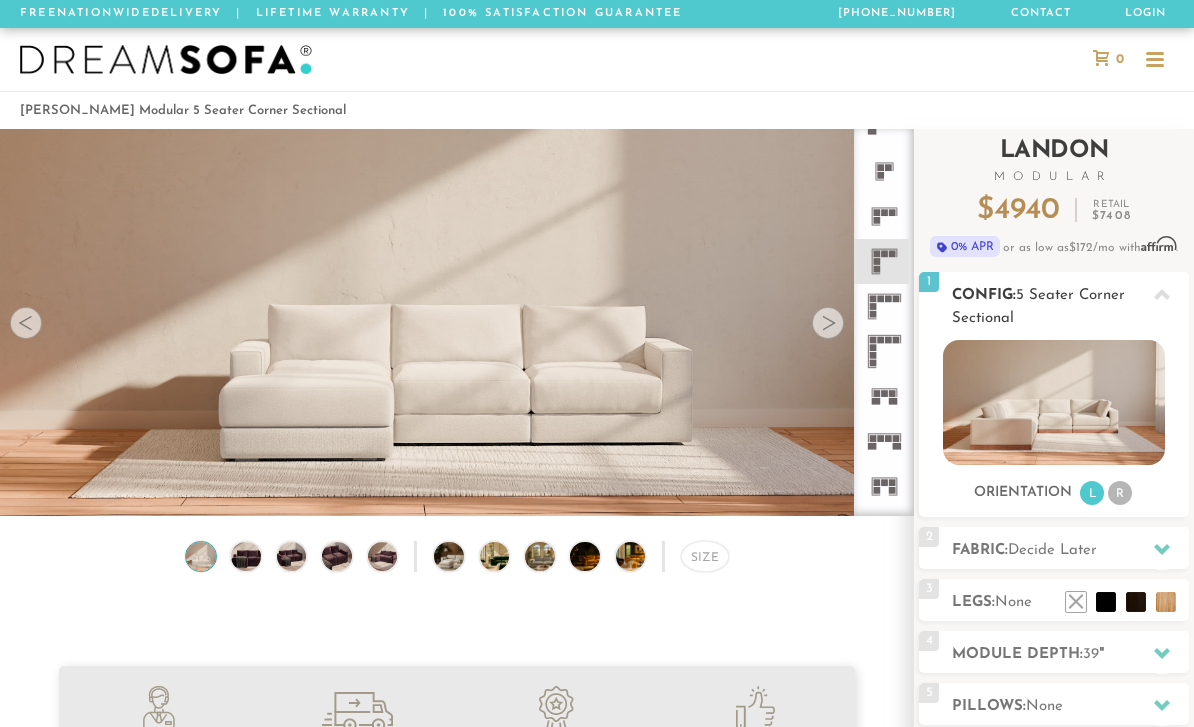click on "R" at bounding box center [1120, 493] 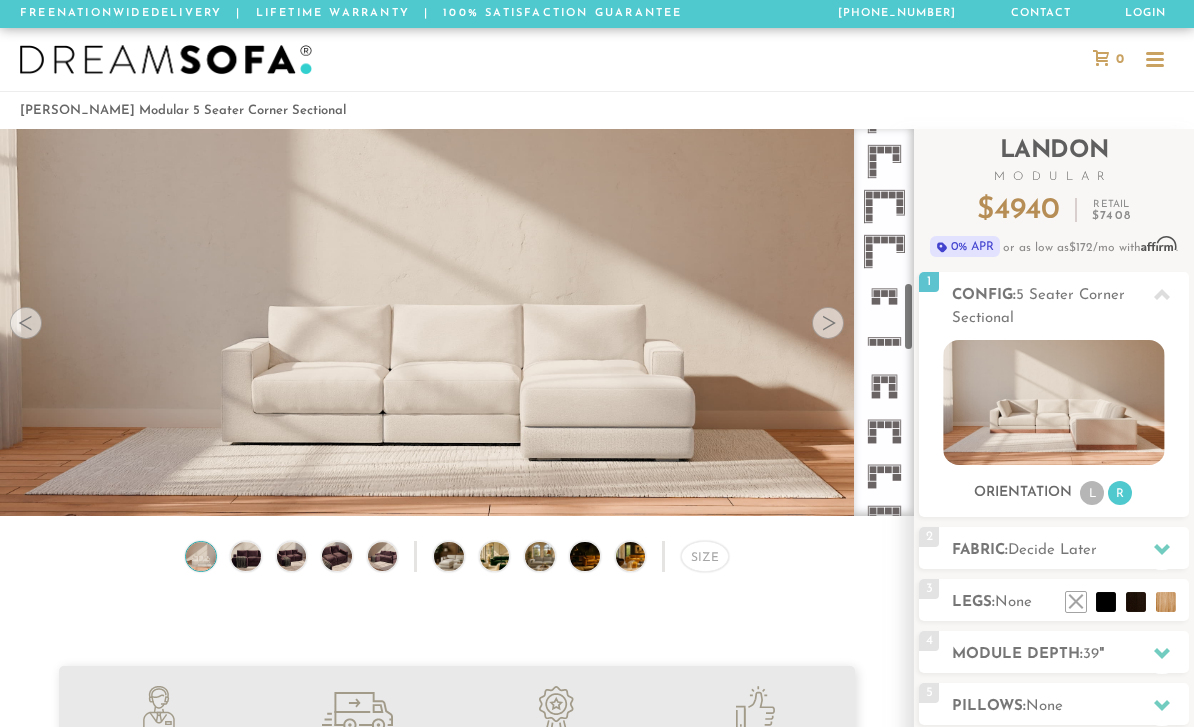 scroll, scrollTop: 939, scrollLeft: 0, axis: vertical 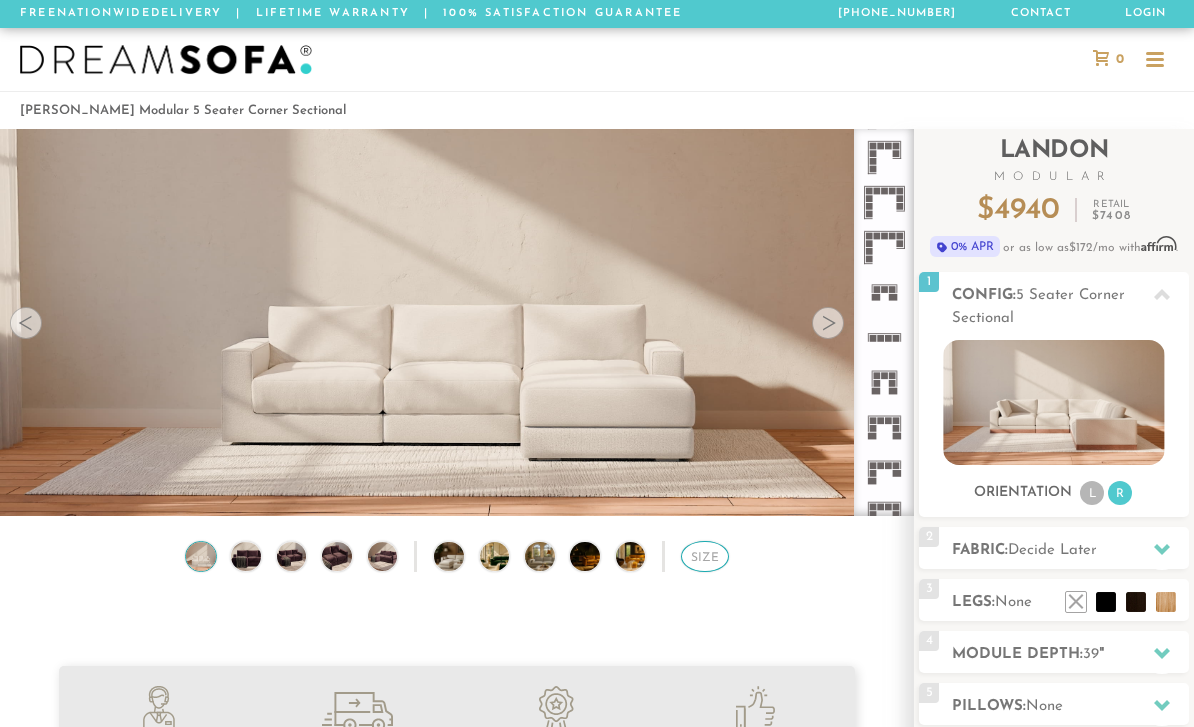 click on "Size" at bounding box center (705, 557) 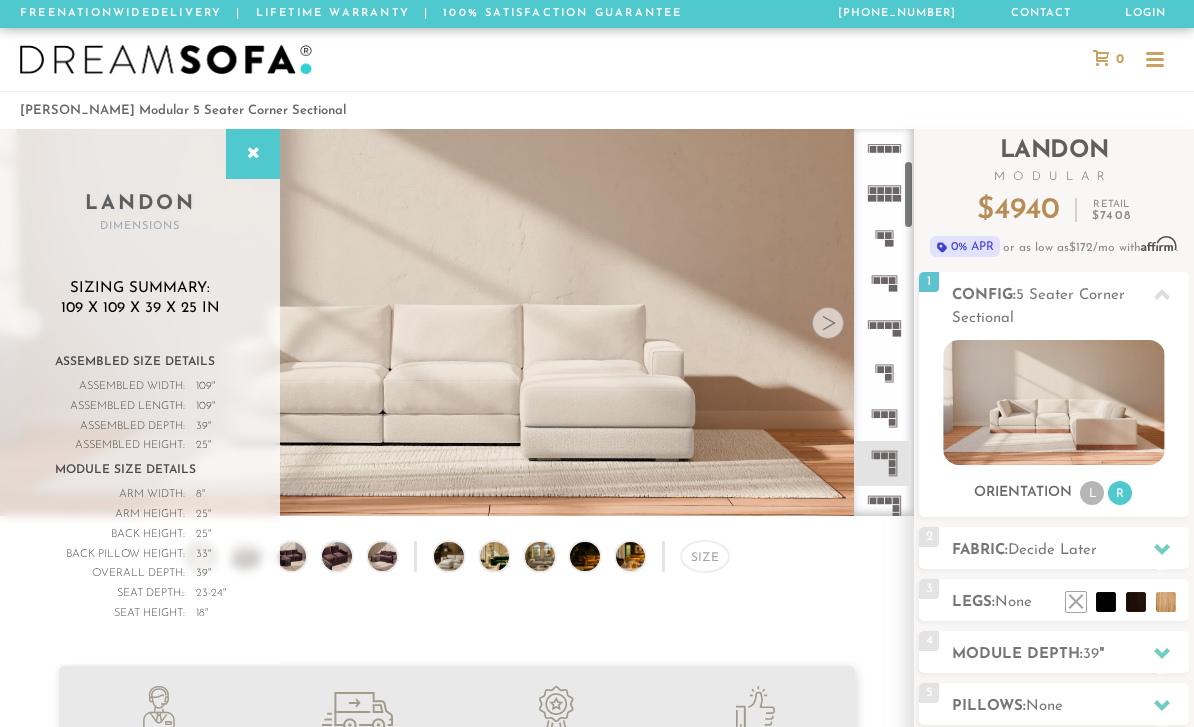 scroll, scrollTop: 350, scrollLeft: 0, axis: vertical 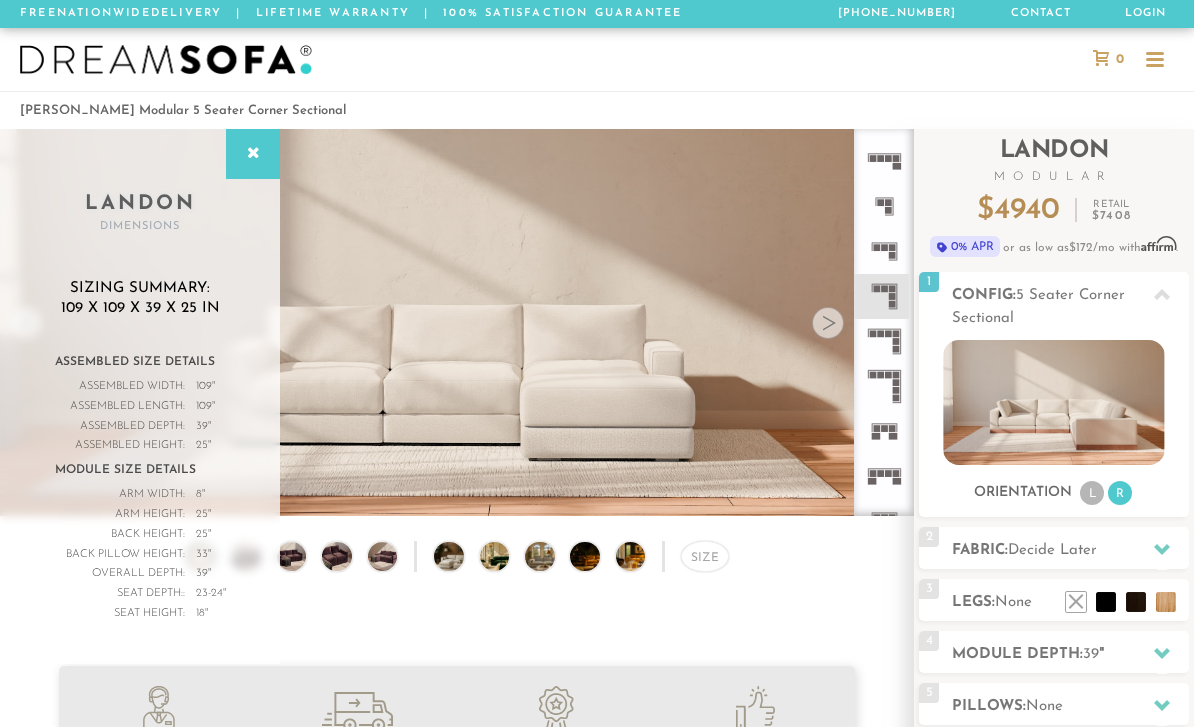 click 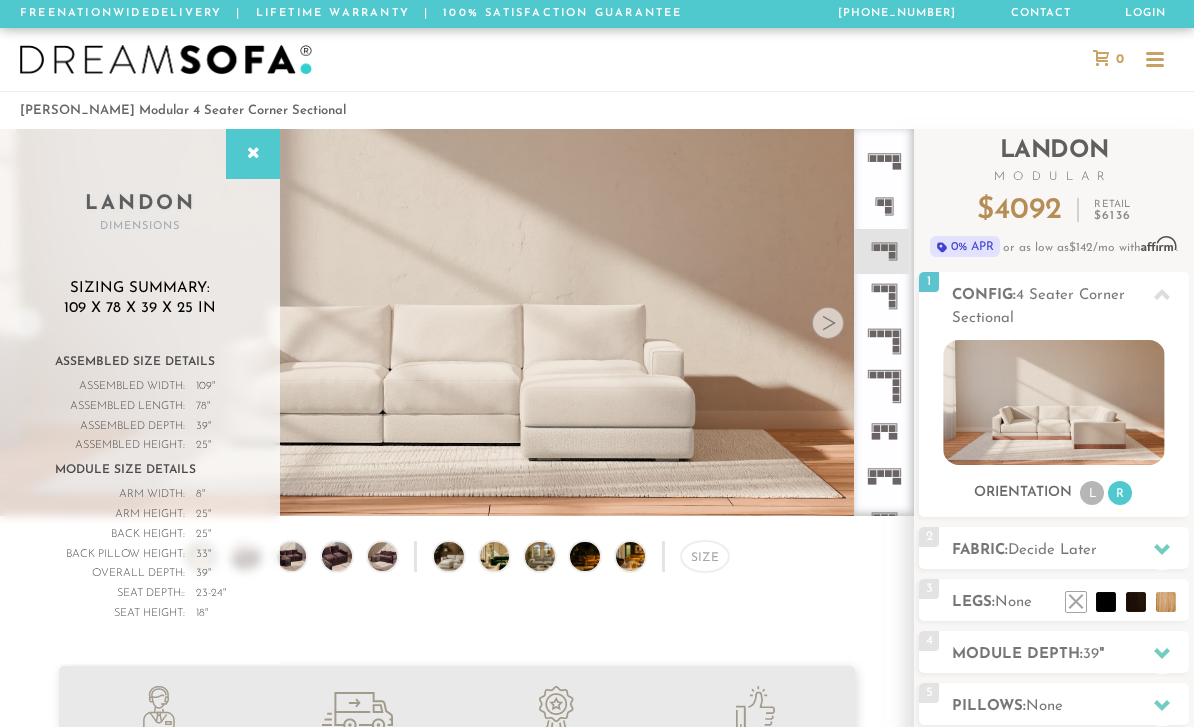 click 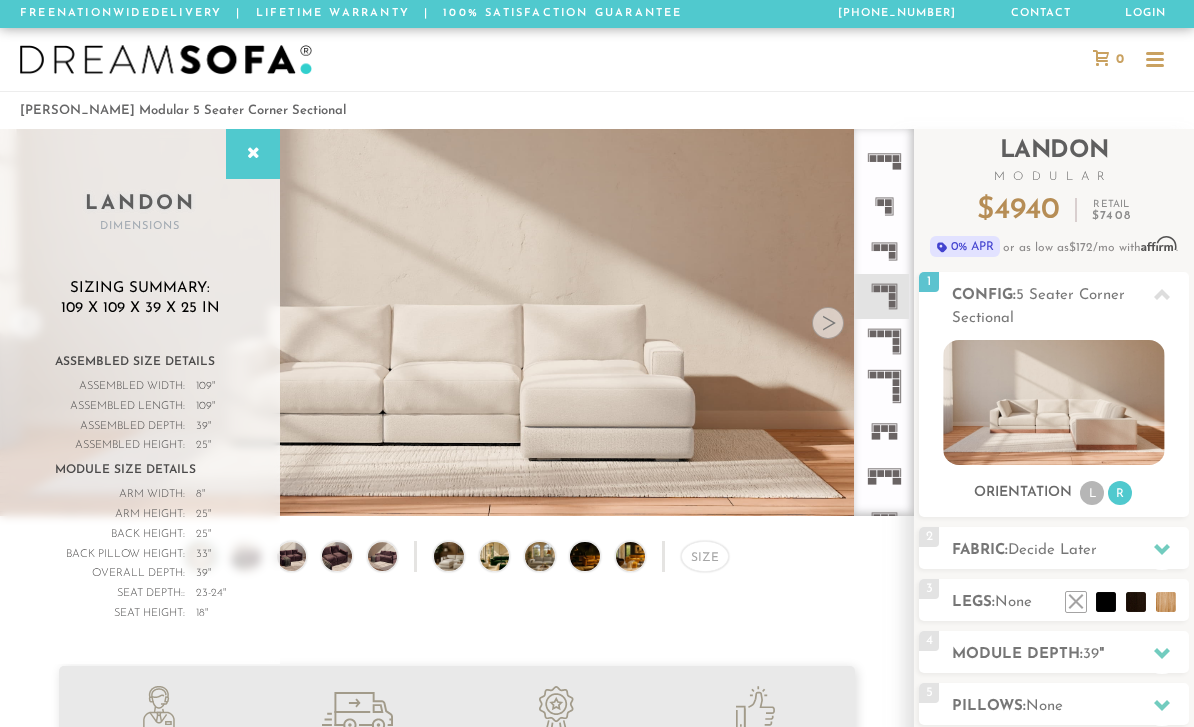click 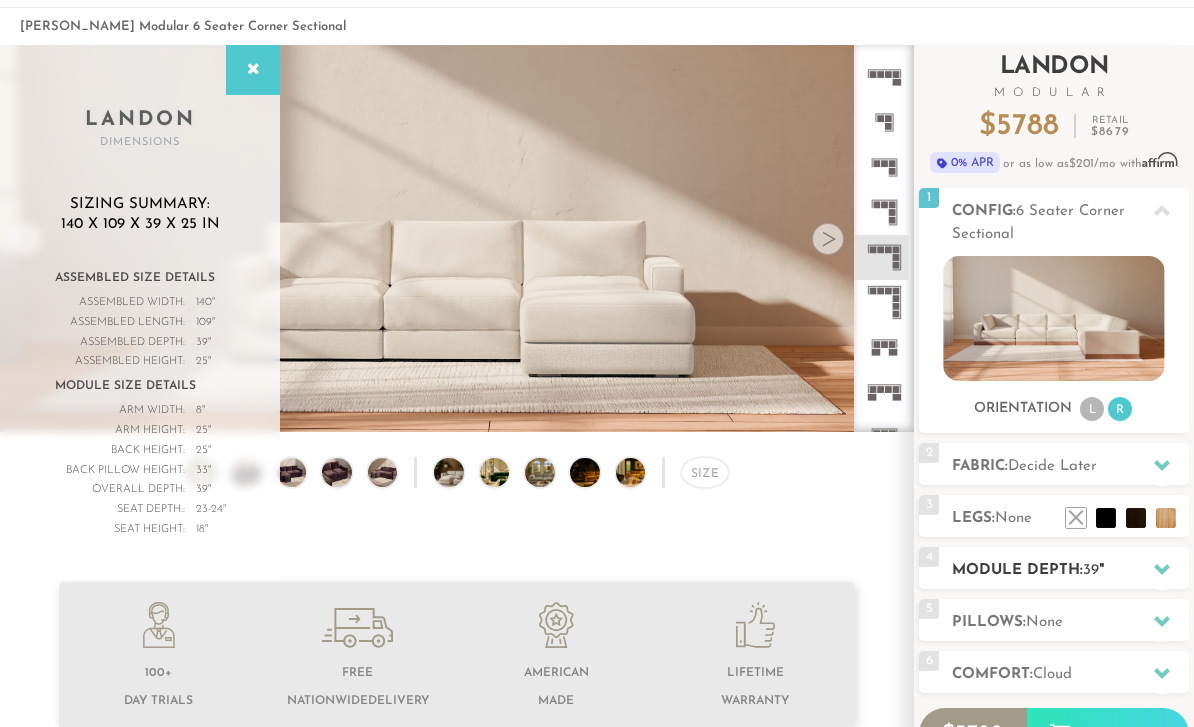 scroll, scrollTop: 82, scrollLeft: 0, axis: vertical 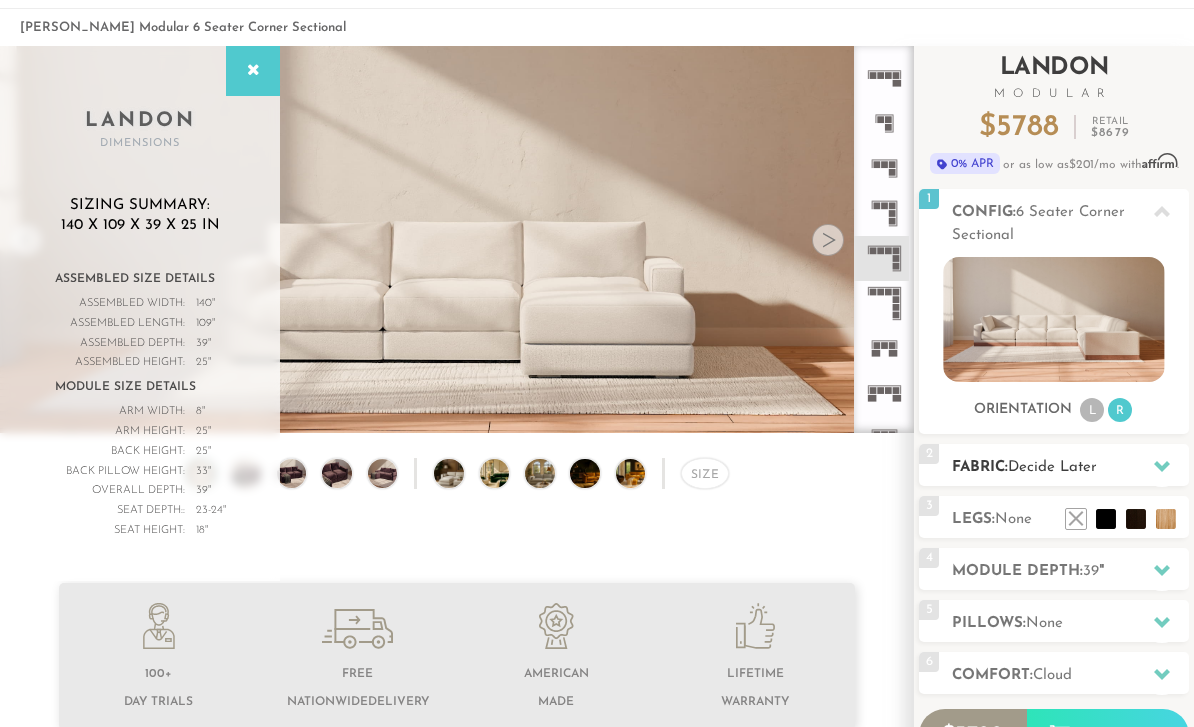 click on "Decide Later" at bounding box center [1052, 468] 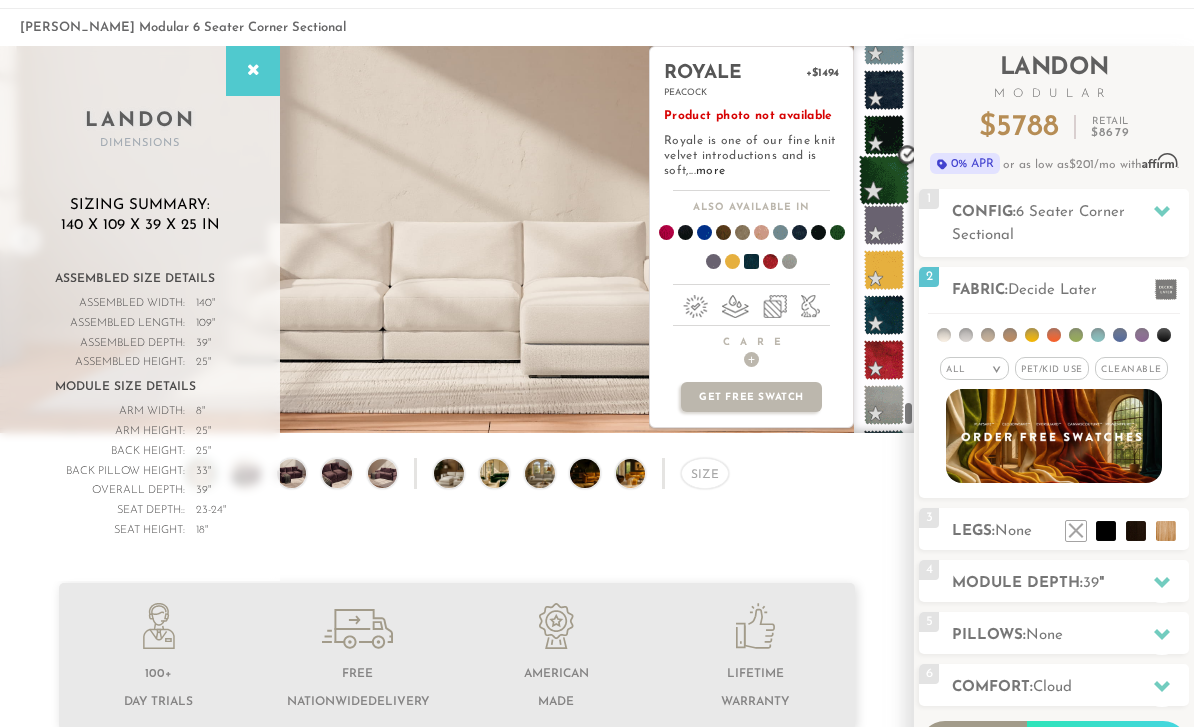 scroll, scrollTop: 9298, scrollLeft: 0, axis: vertical 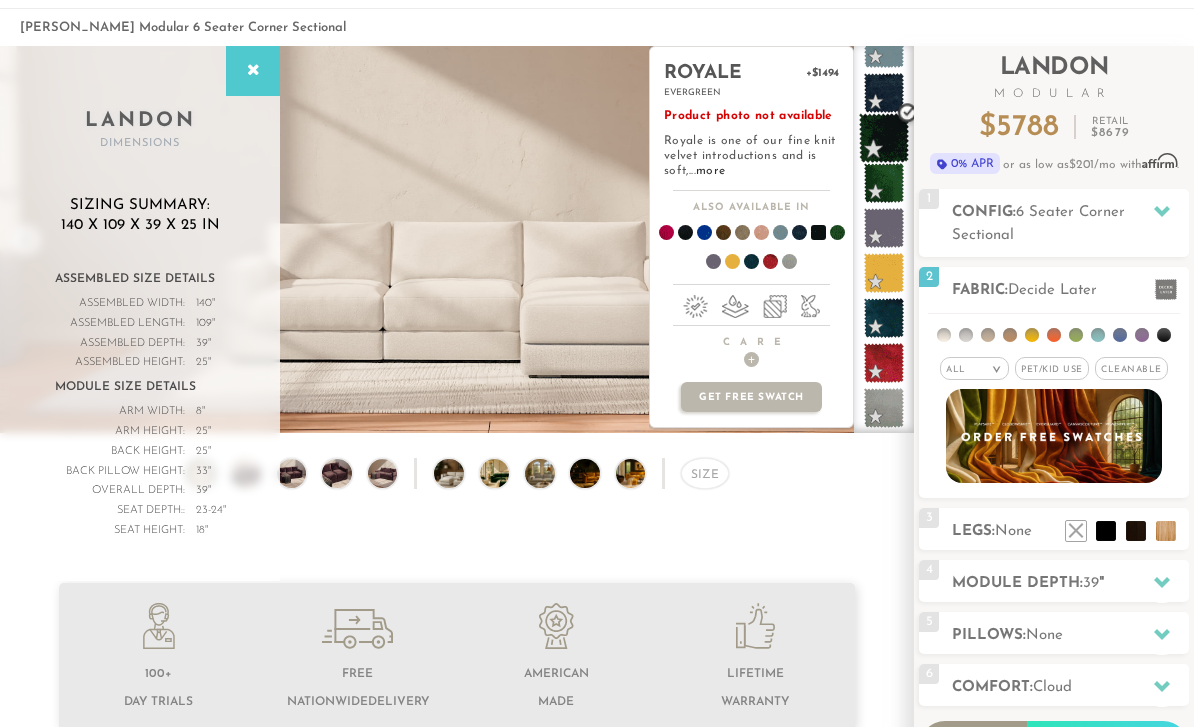 click at bounding box center [884, 138] 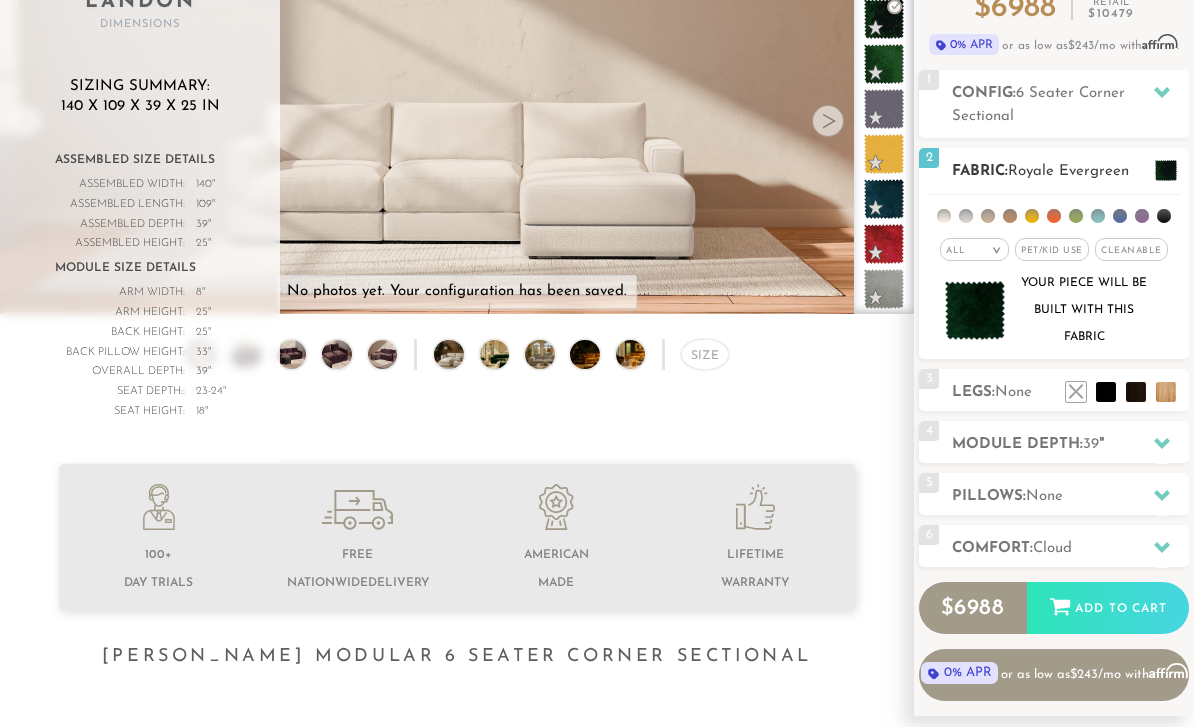 scroll, scrollTop: 347, scrollLeft: 0, axis: vertical 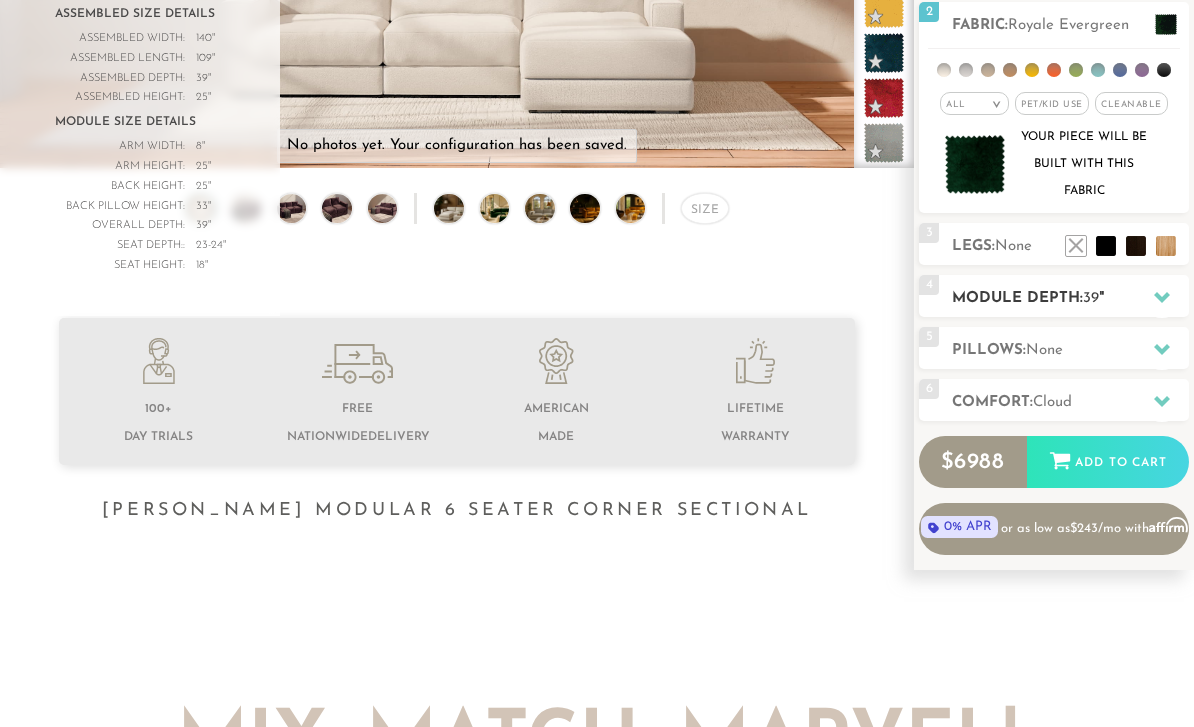 click on "Module Depth:  39 "" at bounding box center (1070, 299) 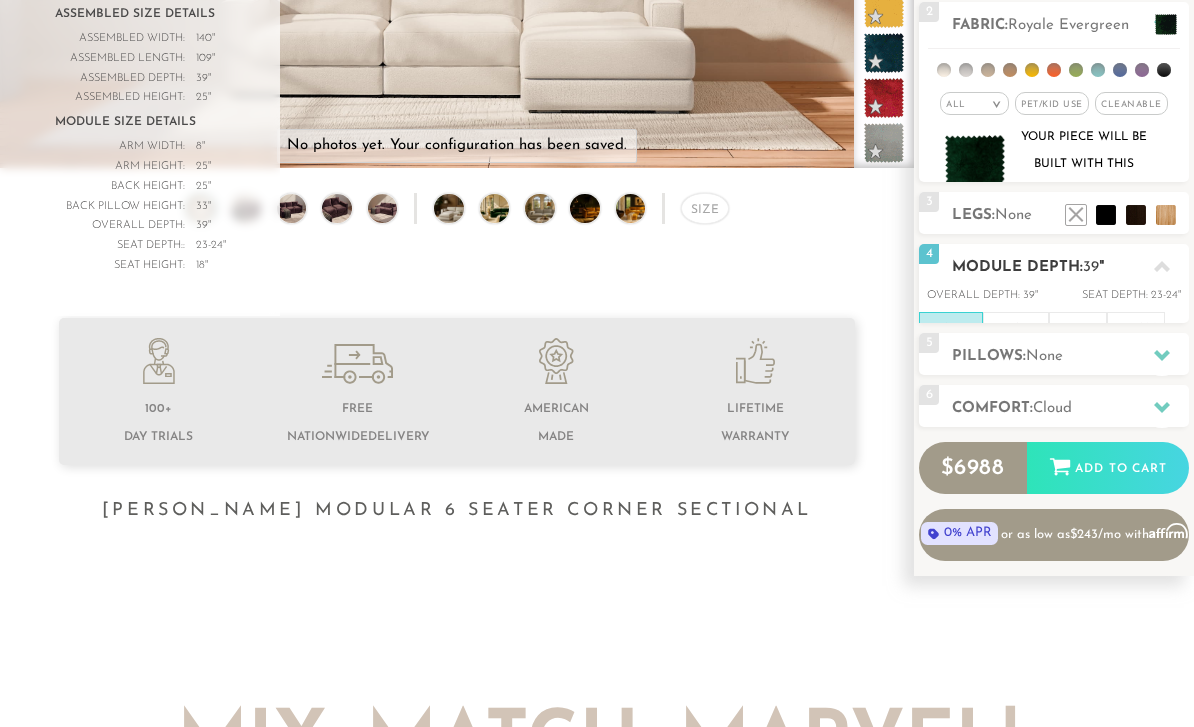 scroll, scrollTop: 348, scrollLeft: 0, axis: vertical 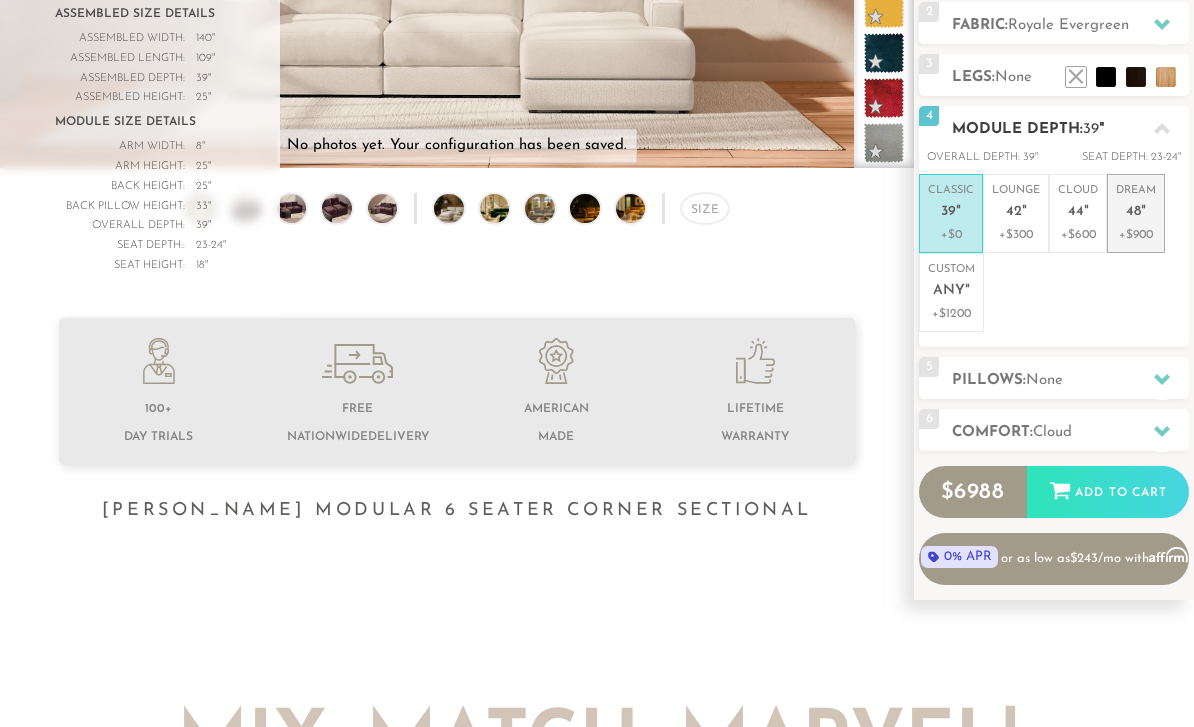 click on "Dream 48 "" at bounding box center (1136, 204) 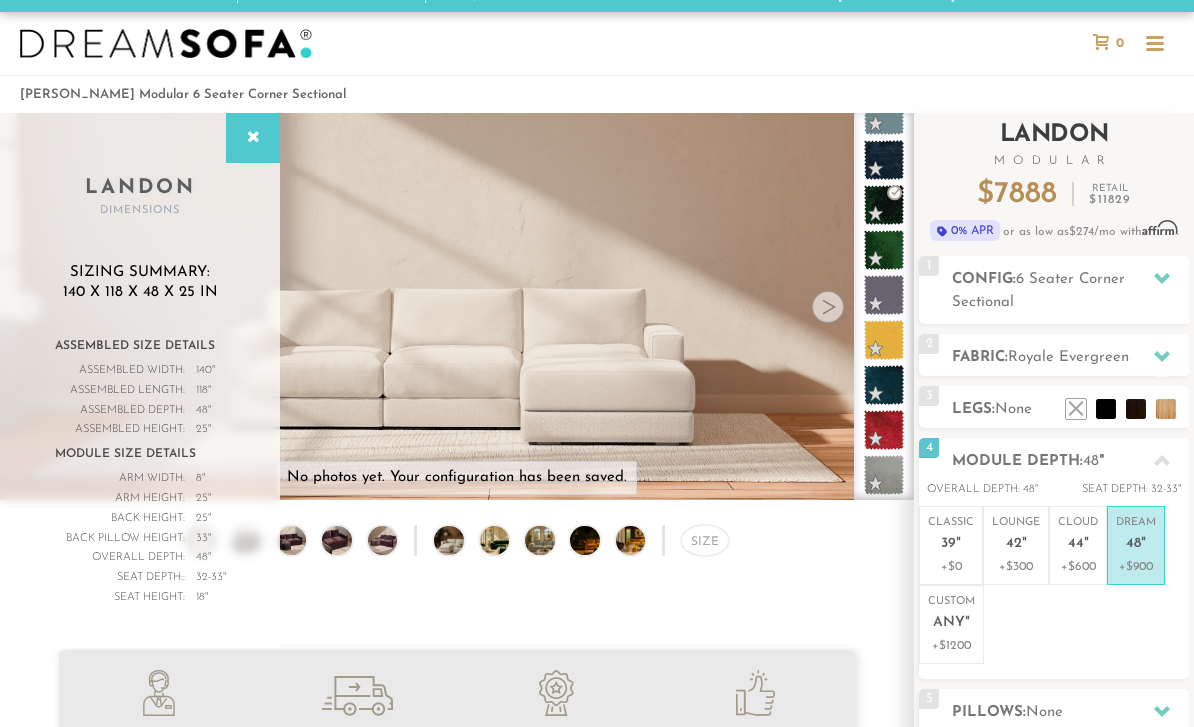scroll, scrollTop: 0, scrollLeft: 0, axis: both 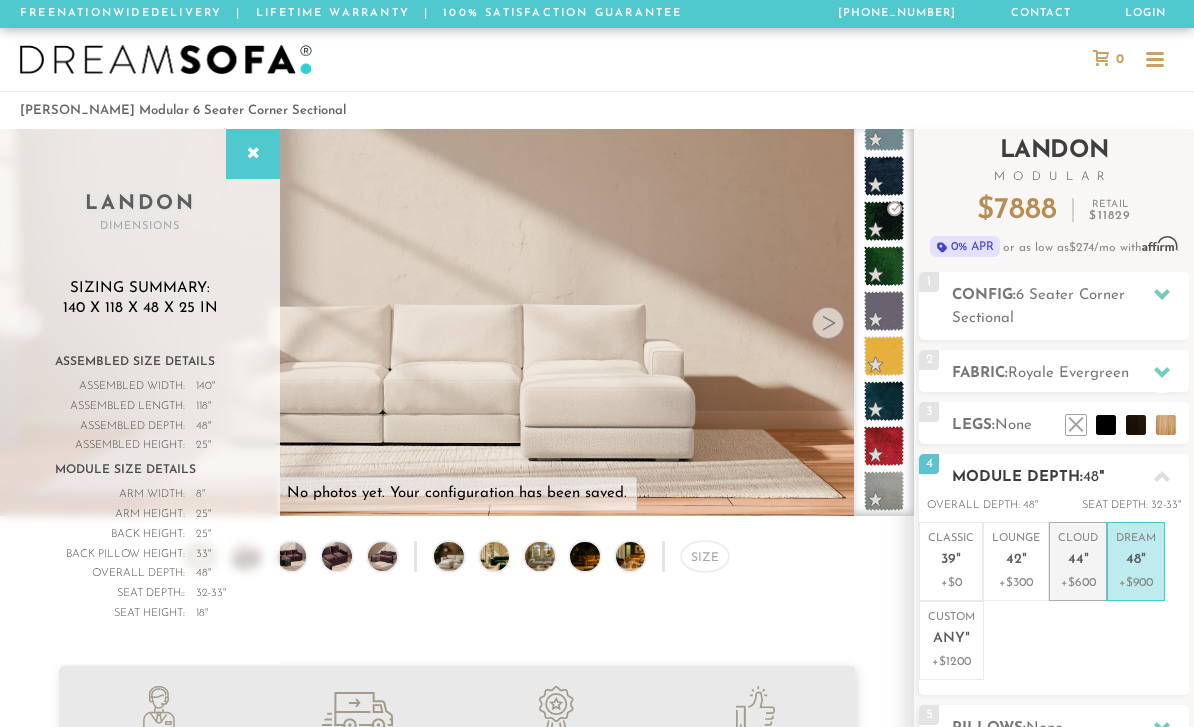 click on "Cloud 44 "
+$600" at bounding box center [1078, 561] 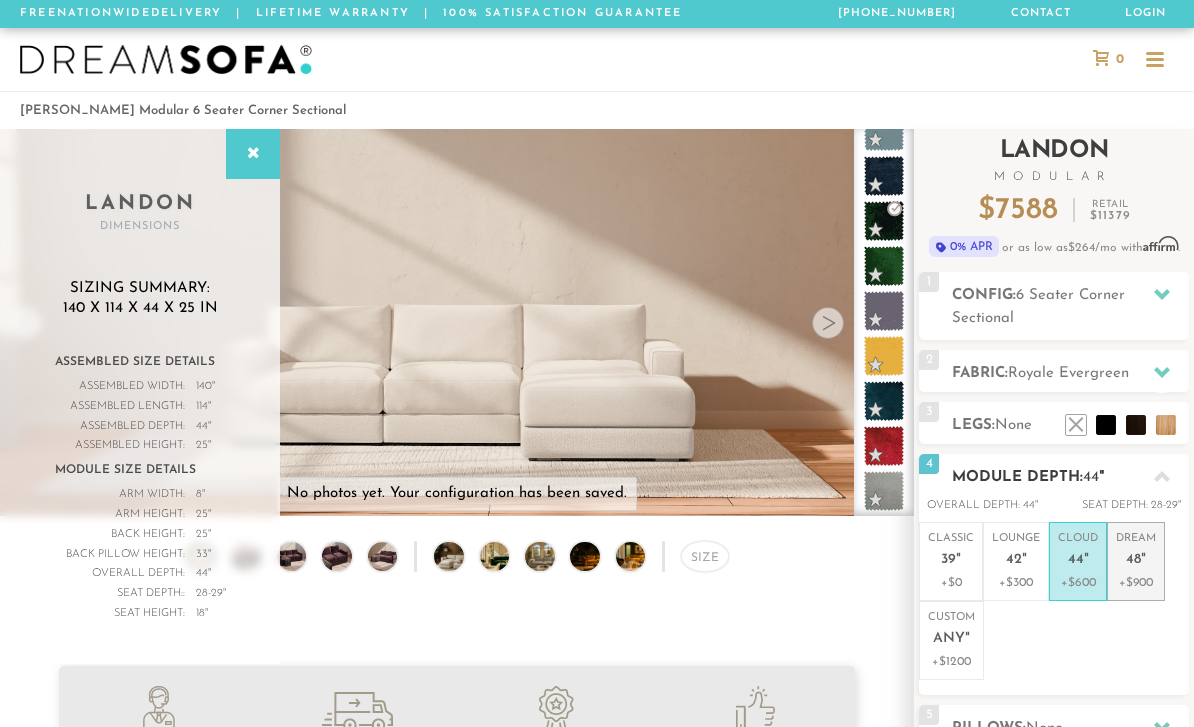 click on "+$900" at bounding box center [1136, 583] 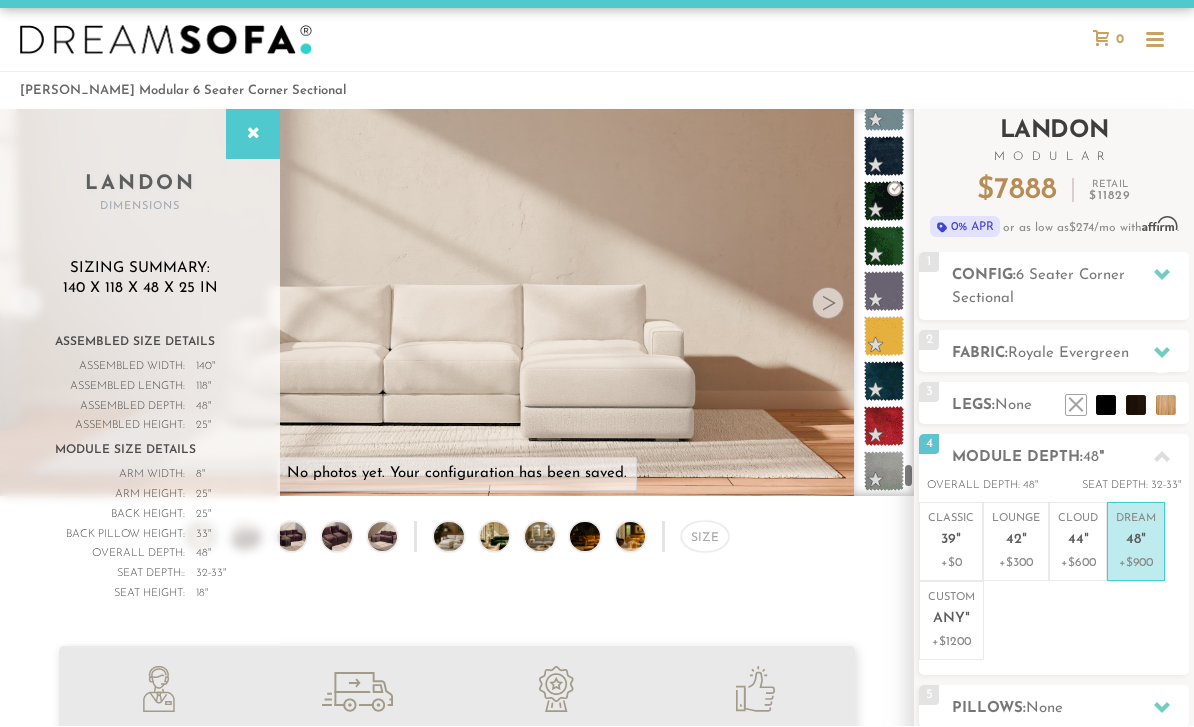 scroll, scrollTop: 20, scrollLeft: 0, axis: vertical 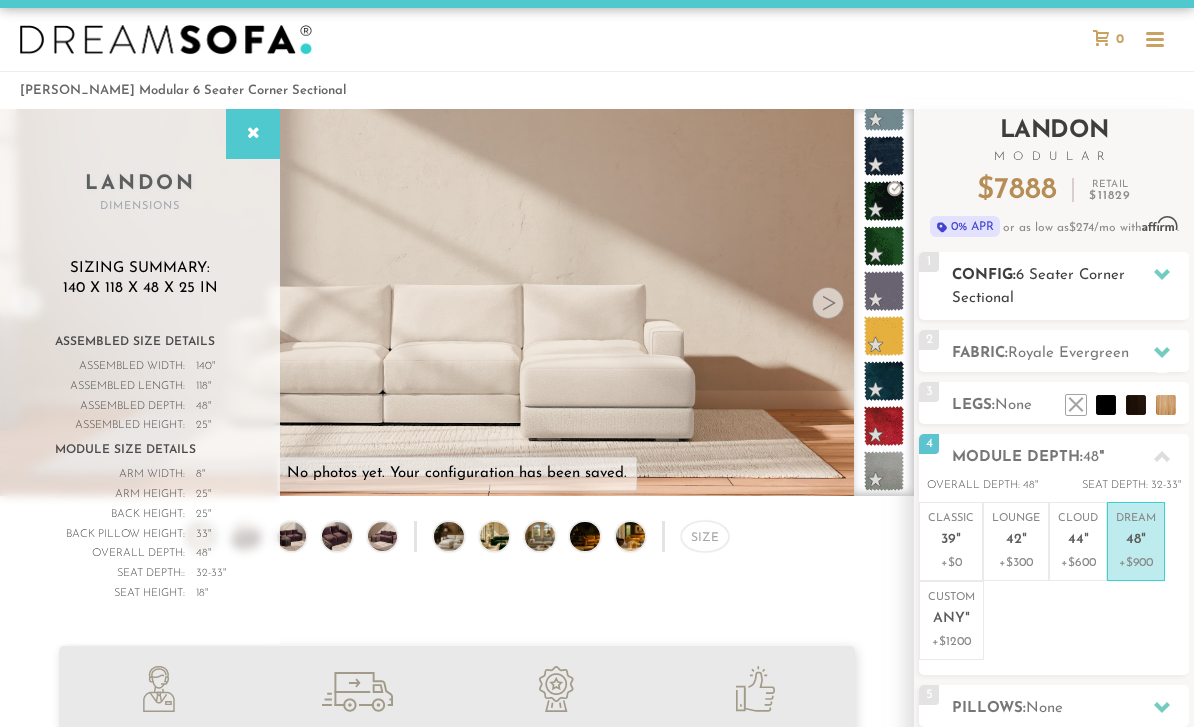 click at bounding box center [1162, 274] 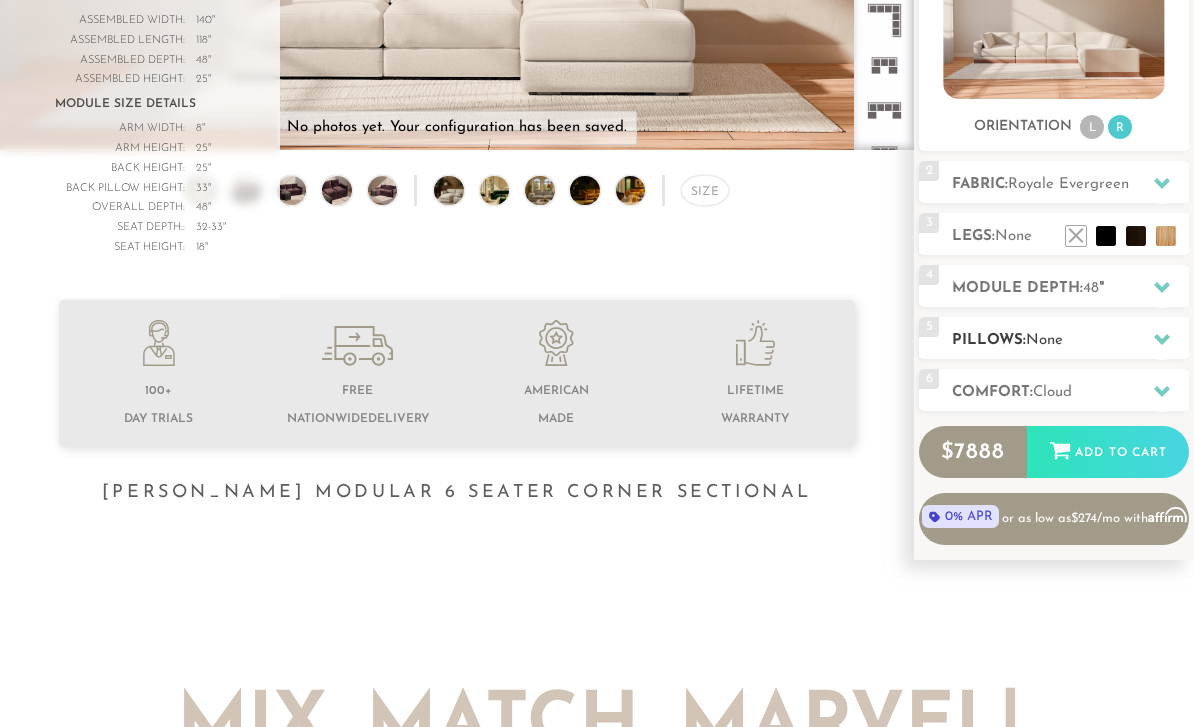 scroll, scrollTop: 366, scrollLeft: 0, axis: vertical 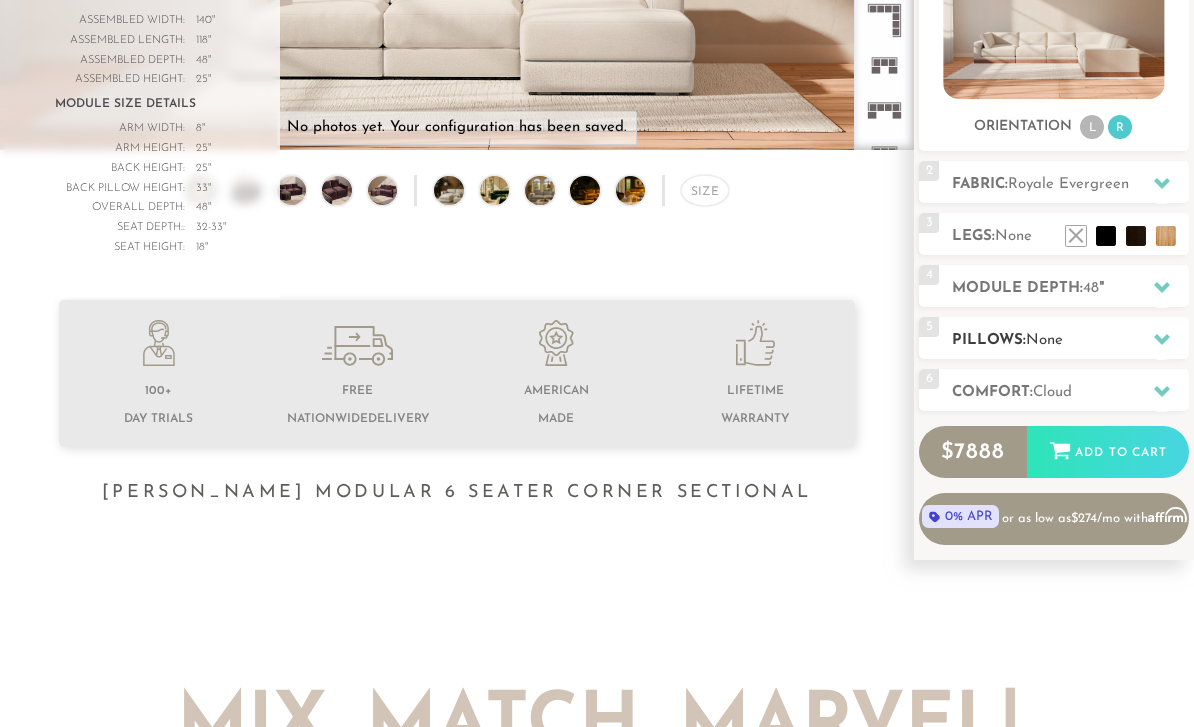 click on "Pillows:  None" at bounding box center (1070, 340) 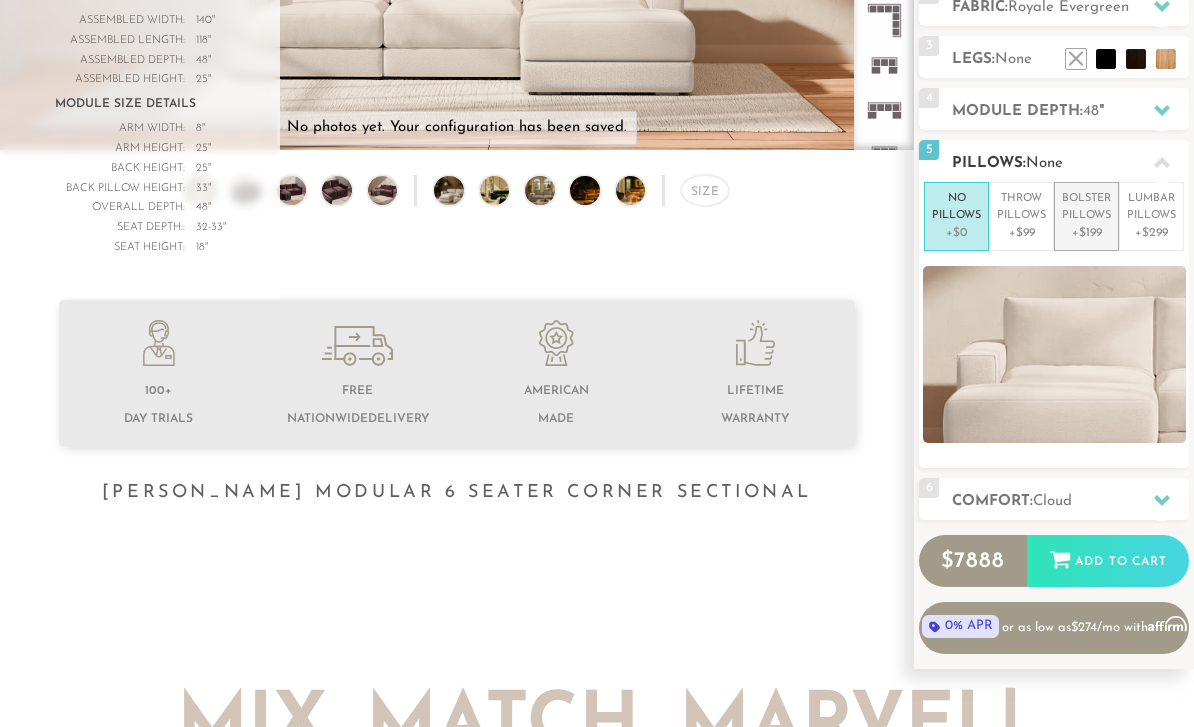 click on "+$199" at bounding box center (1086, 233) 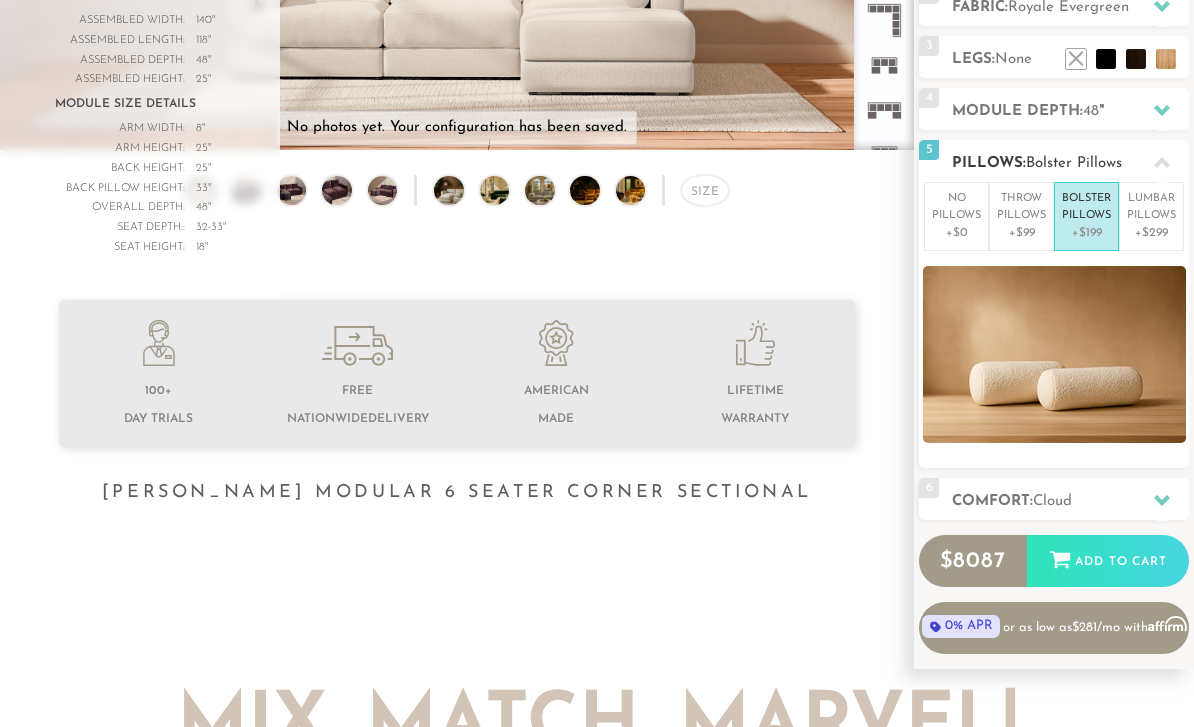 click 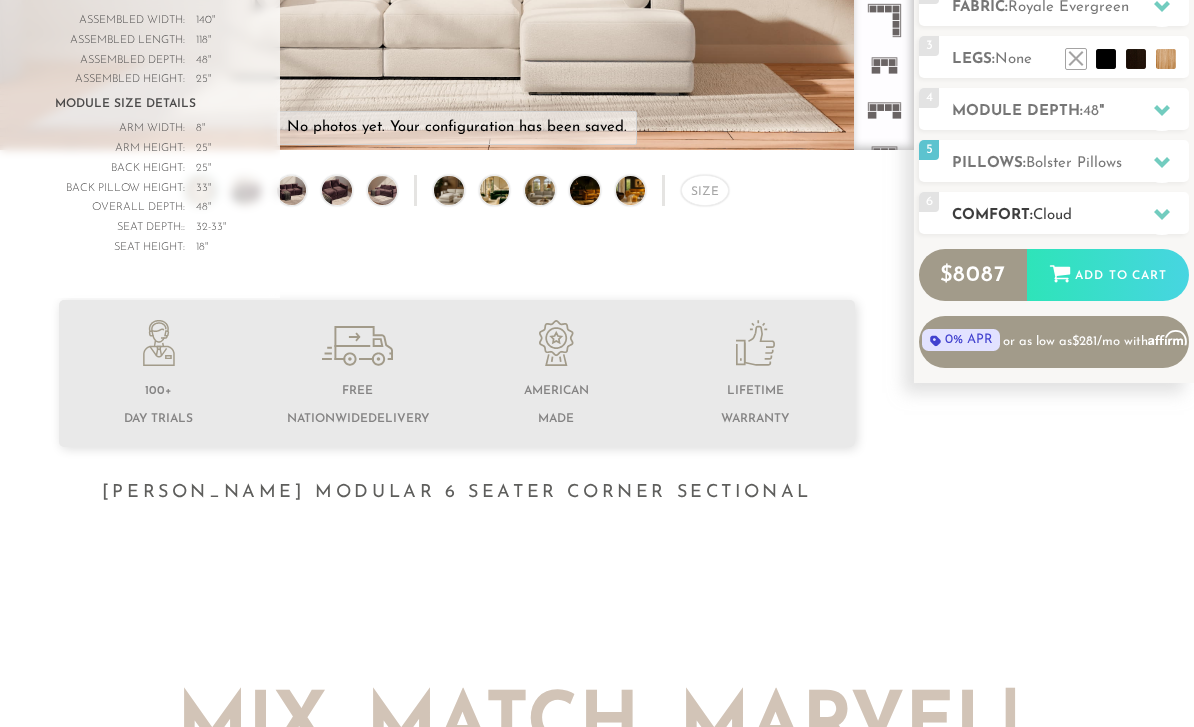 click at bounding box center [1162, 214] 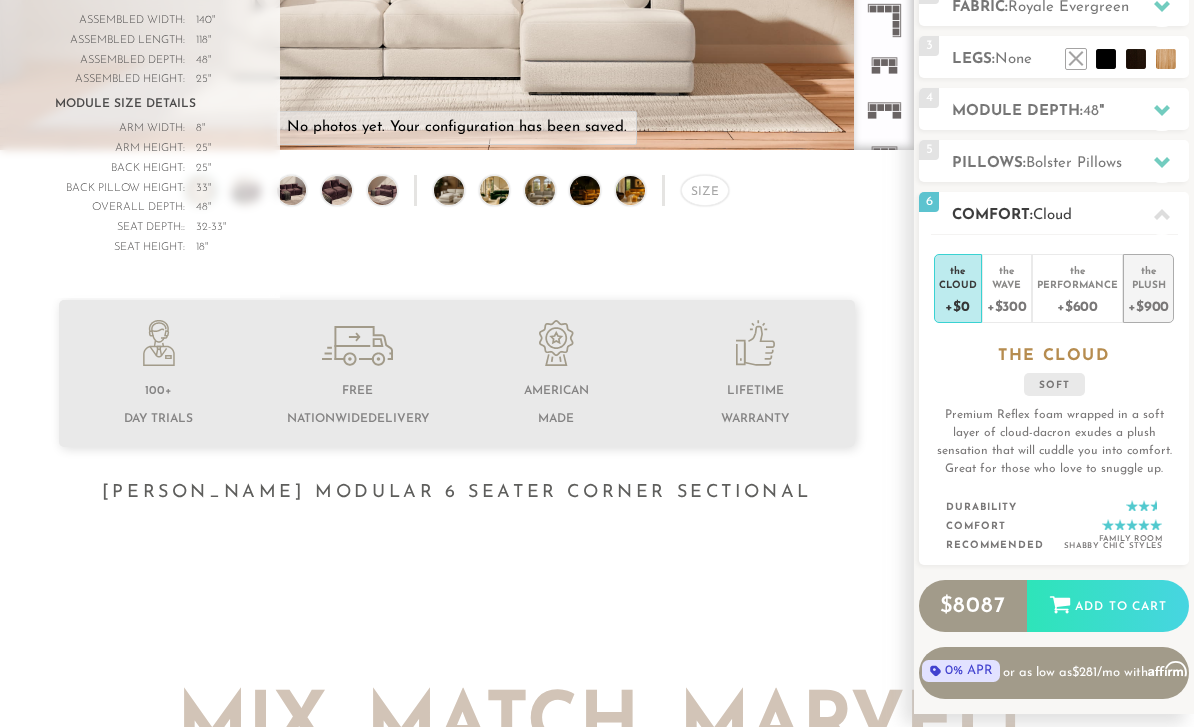 click on "+$900" at bounding box center (1148, 305) 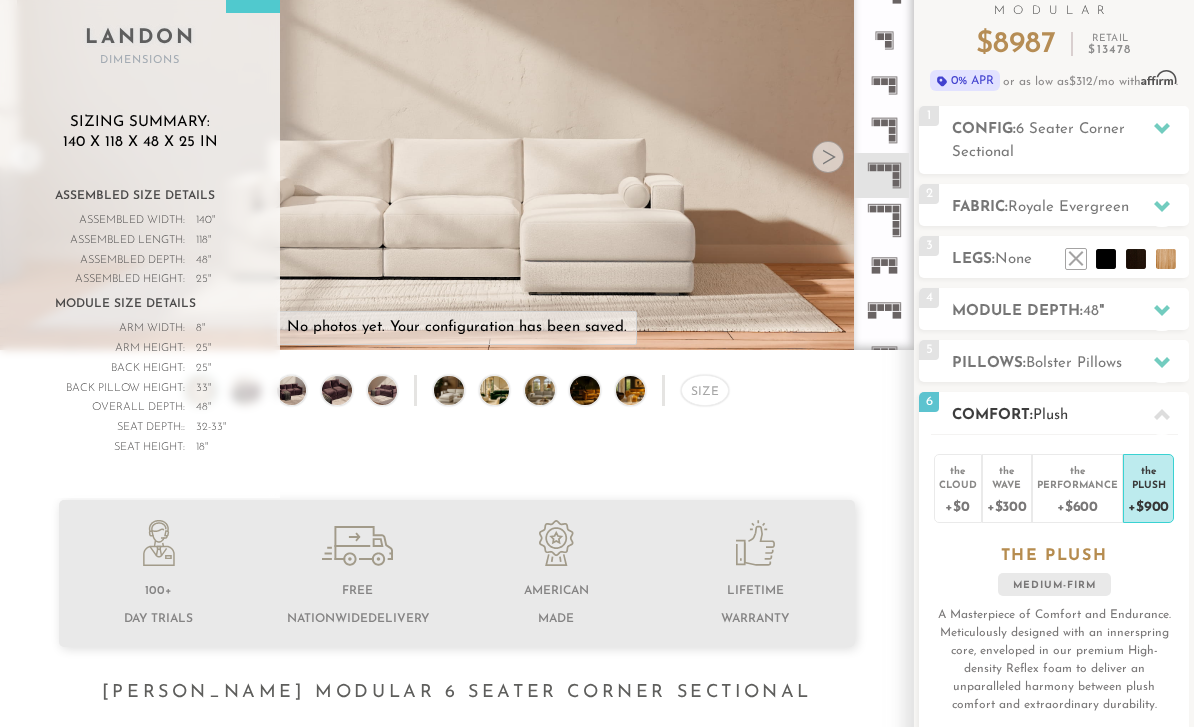 scroll, scrollTop: 0, scrollLeft: 0, axis: both 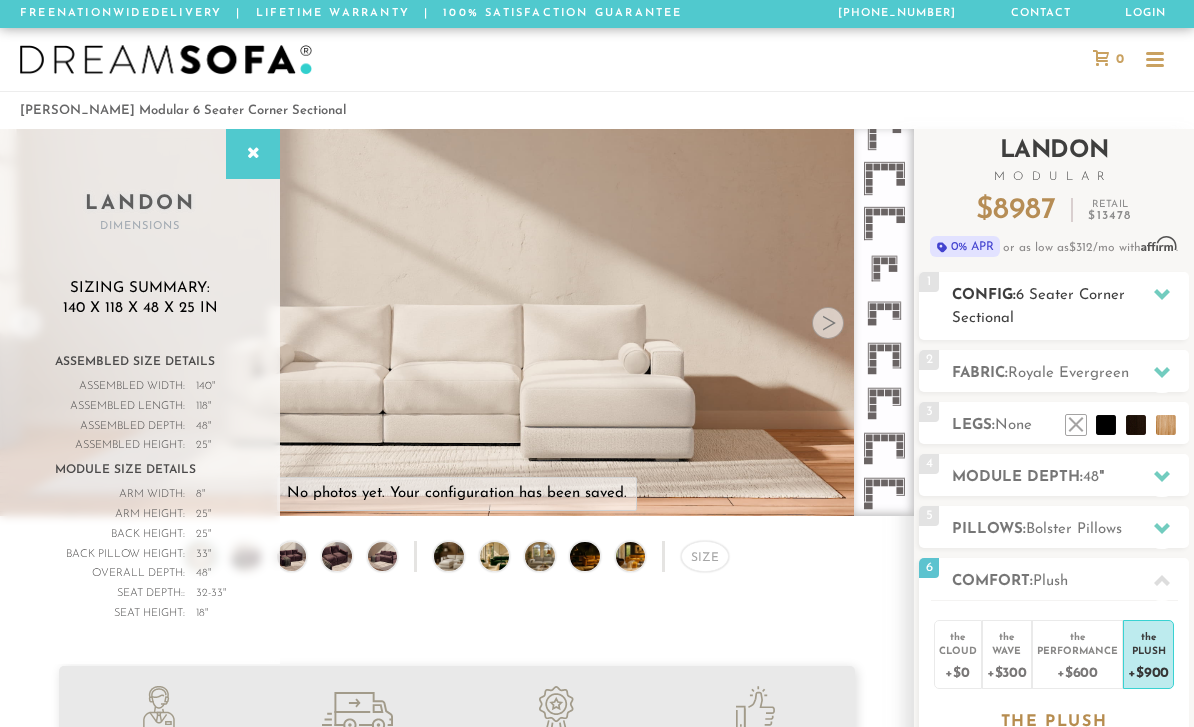 click on "Config:   6 Seater Corner Sectional" at bounding box center (1070, 307) 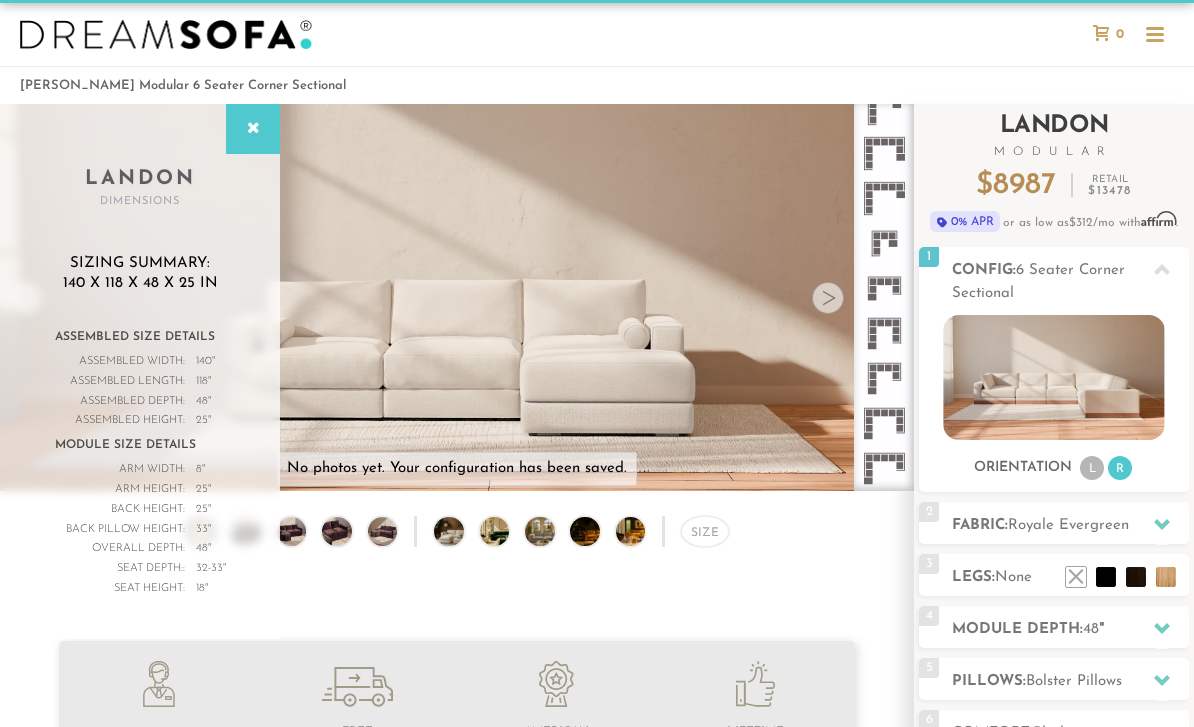 scroll, scrollTop: 0, scrollLeft: 0, axis: both 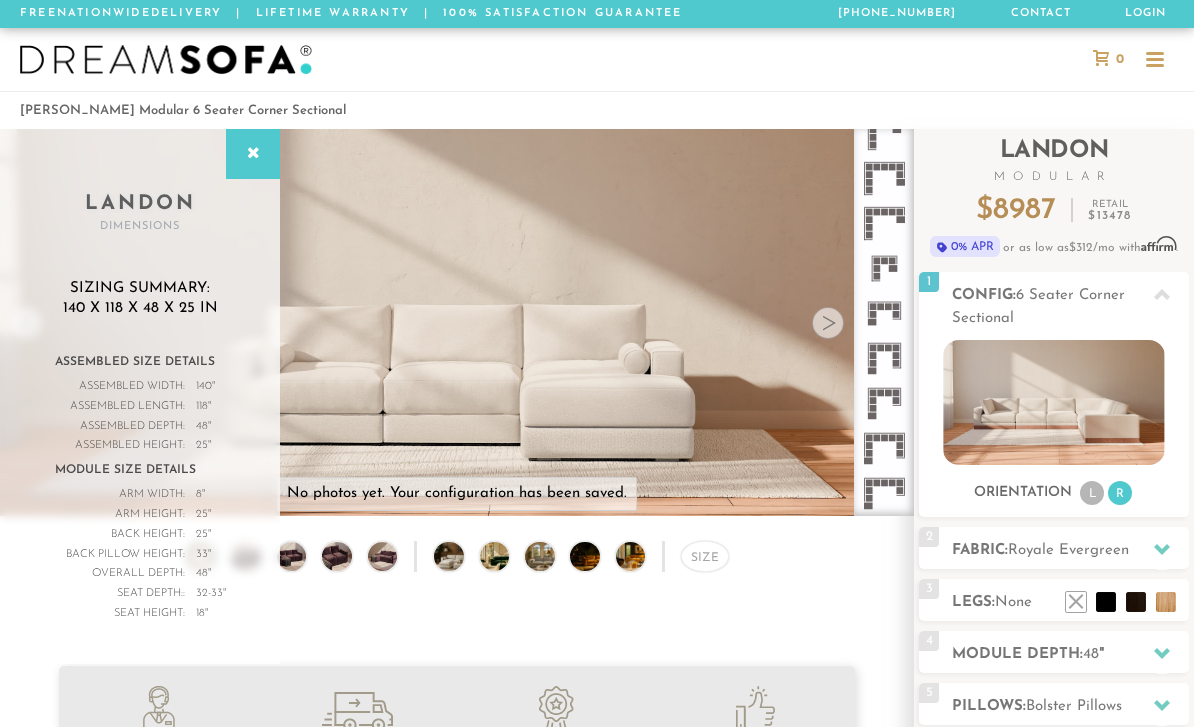 click on "Size" at bounding box center [457, 562] 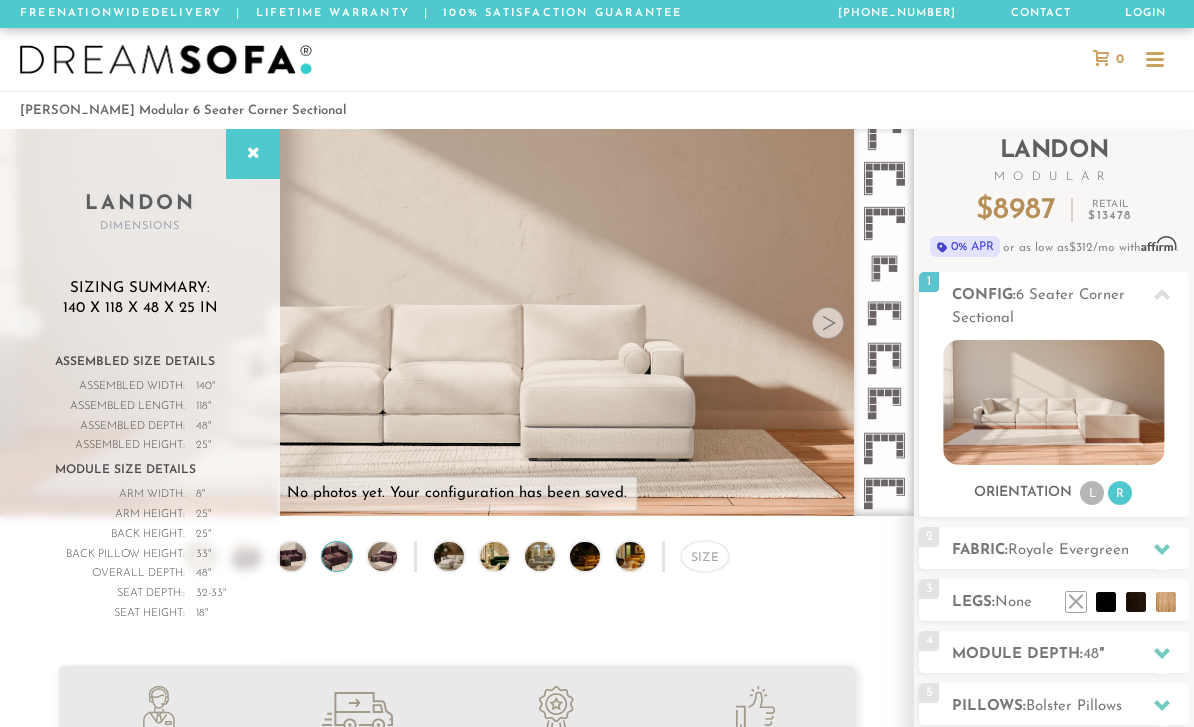 click at bounding box center [337, 557] 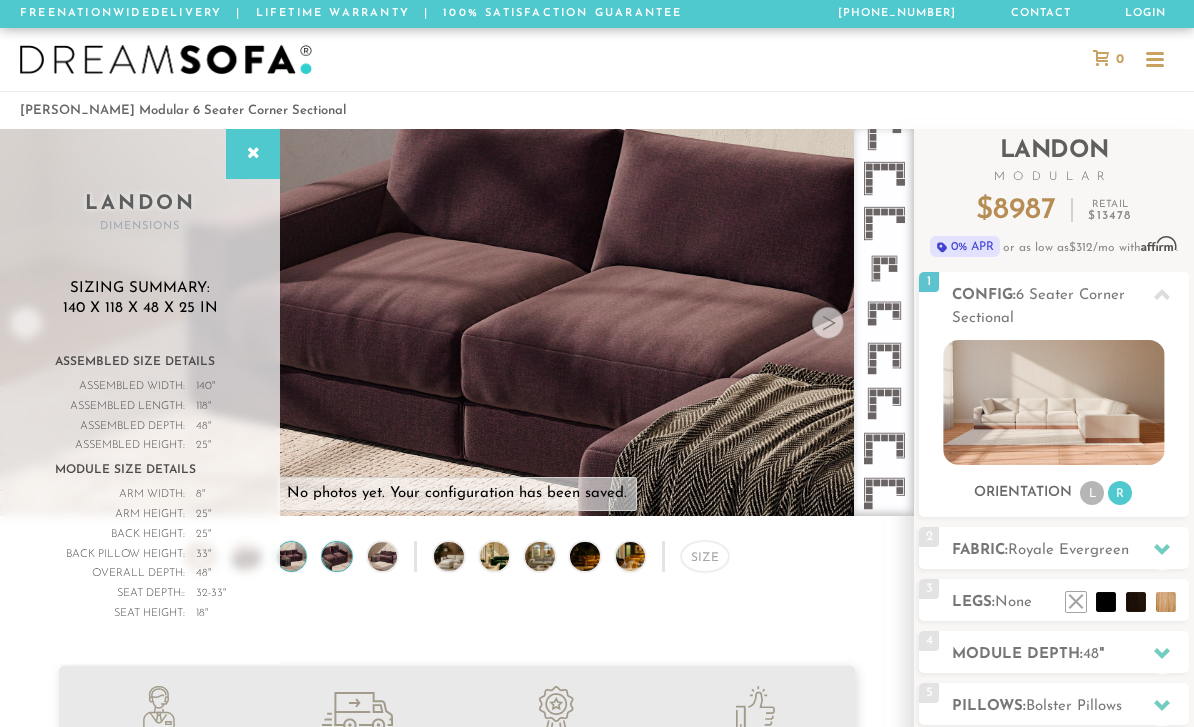 click at bounding box center [292, 557] 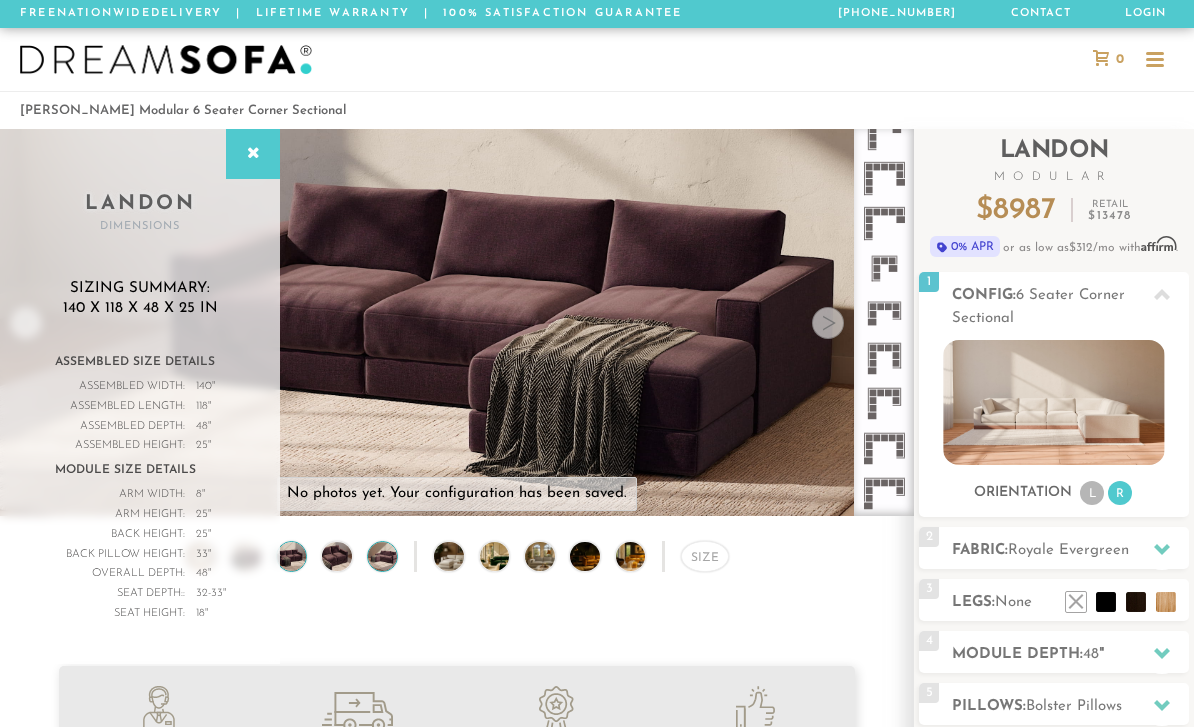 click at bounding box center (383, 557) 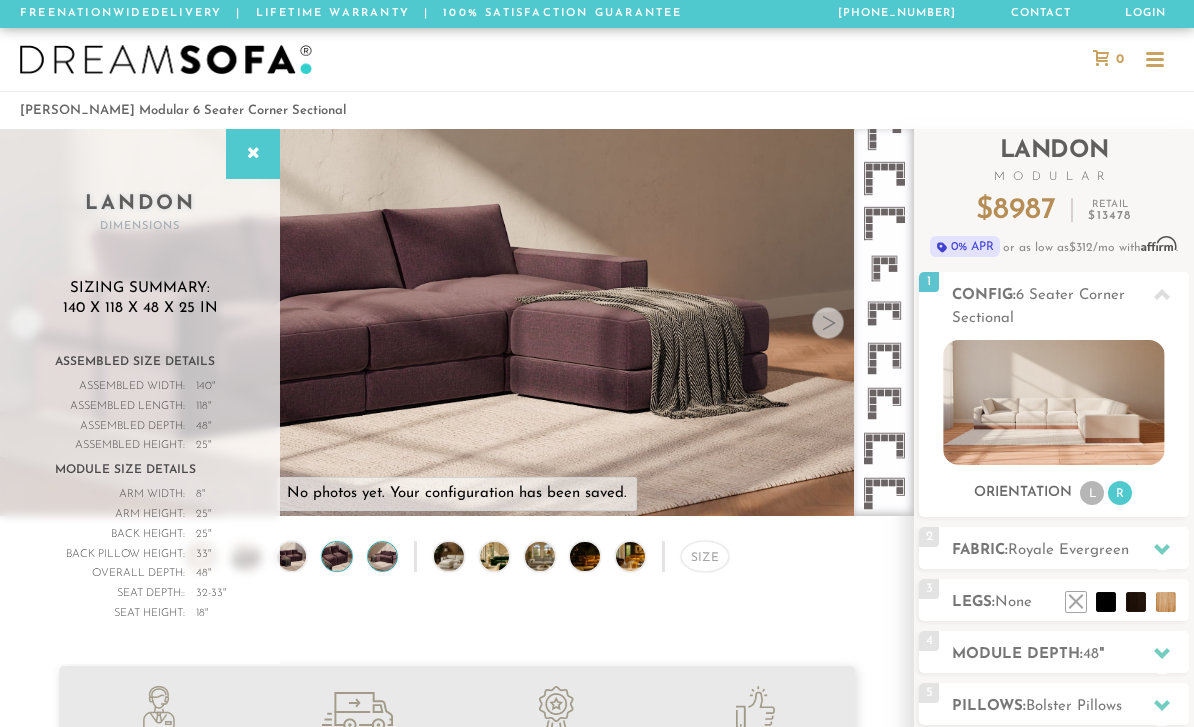 click at bounding box center (337, 557) 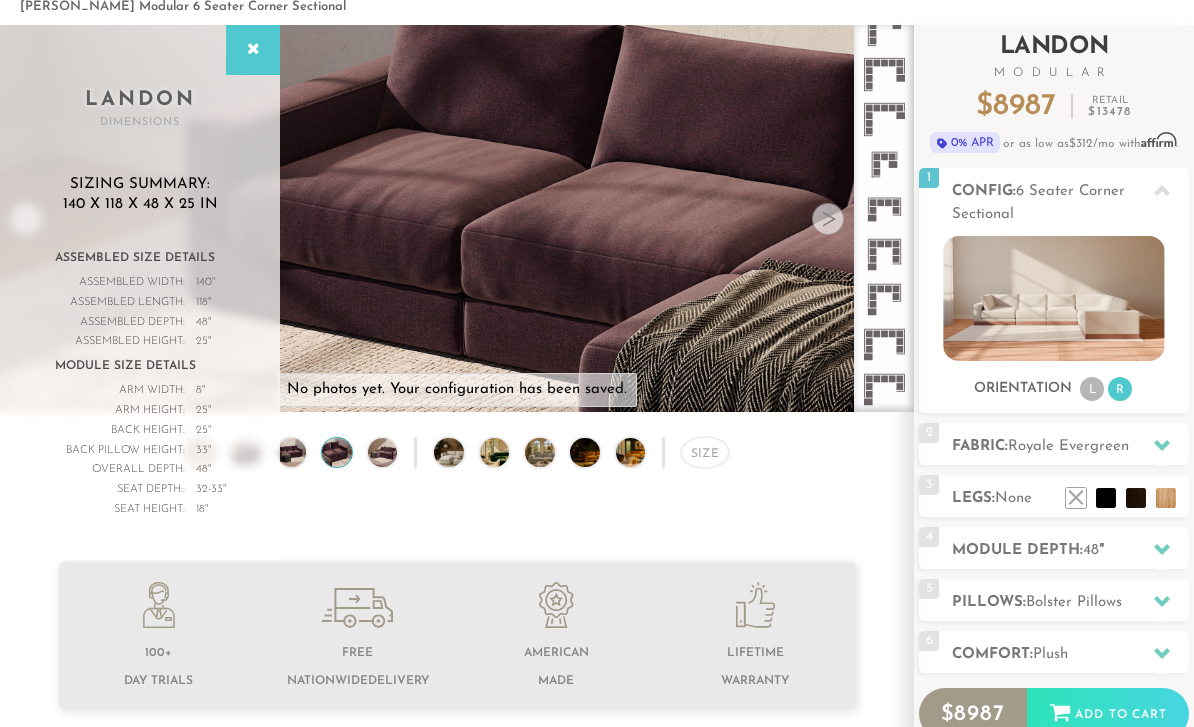 scroll, scrollTop: 126, scrollLeft: 0, axis: vertical 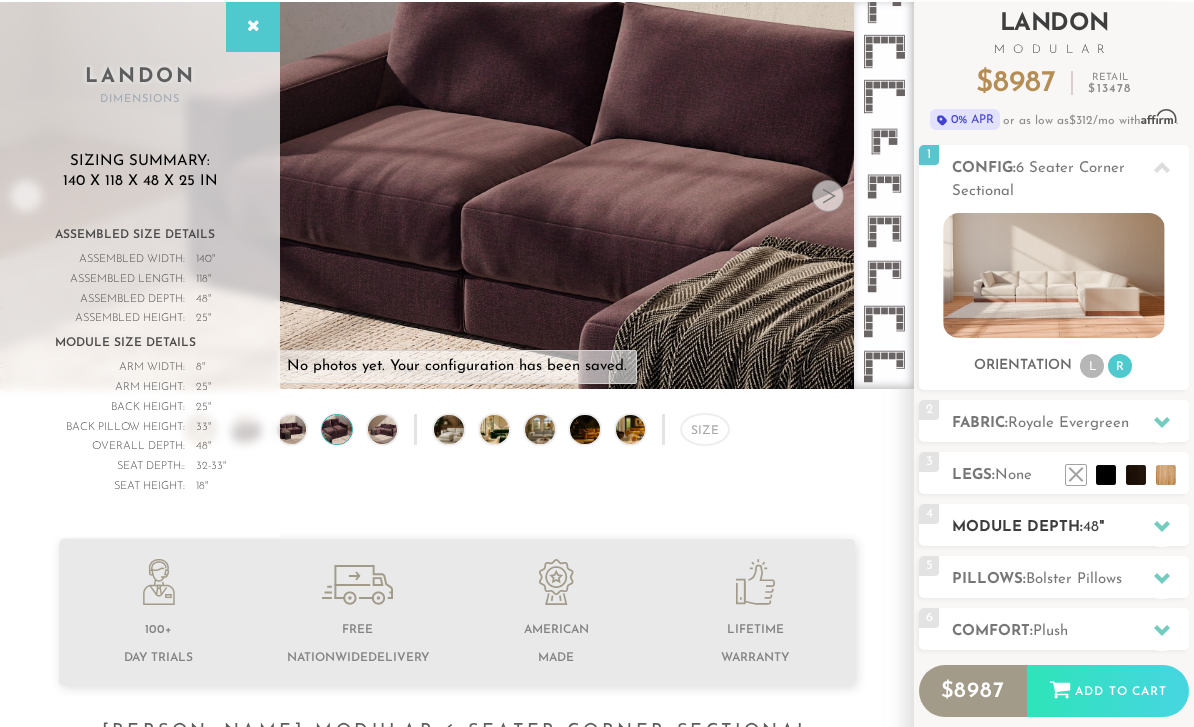 click on "Module Depth:  48 "" at bounding box center (1070, 528) 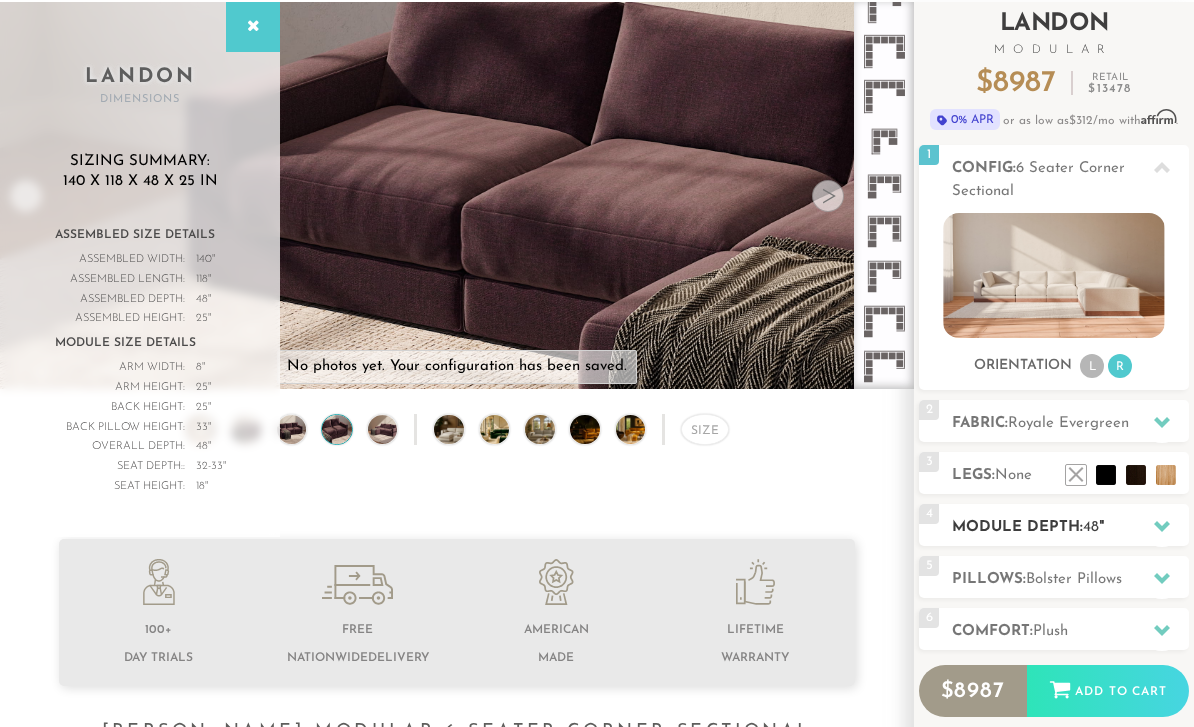 scroll, scrollTop: 127, scrollLeft: 0, axis: vertical 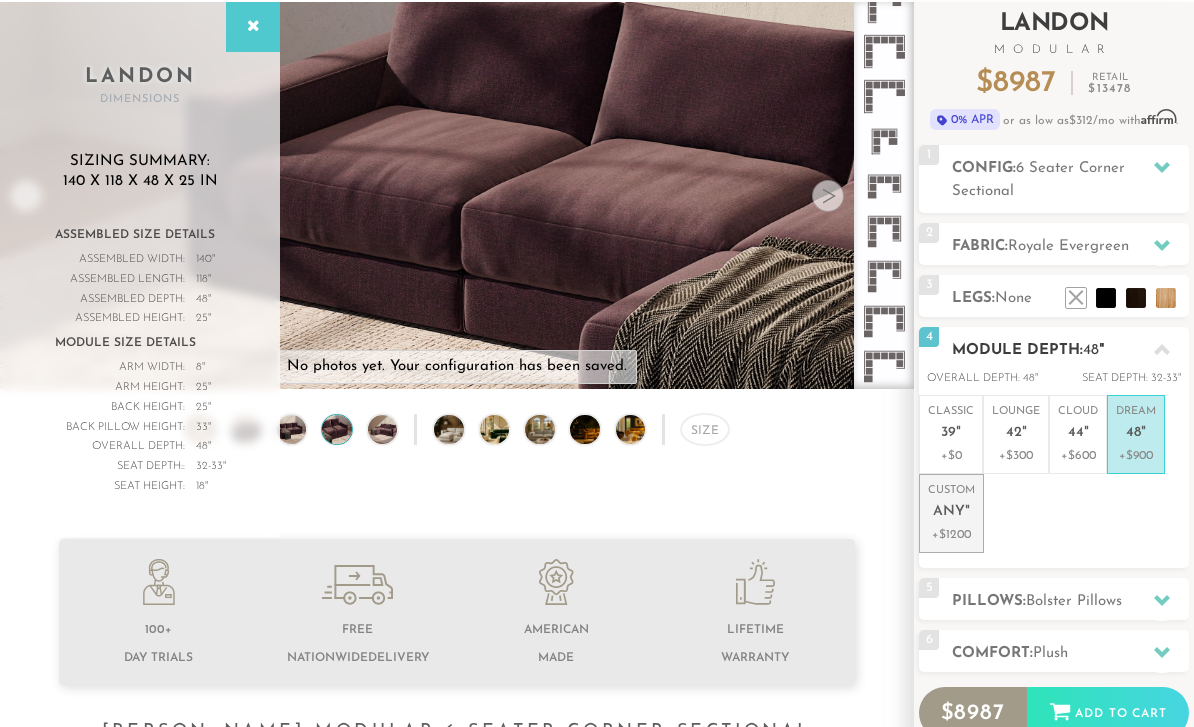 click on "Any" at bounding box center [949, 512] 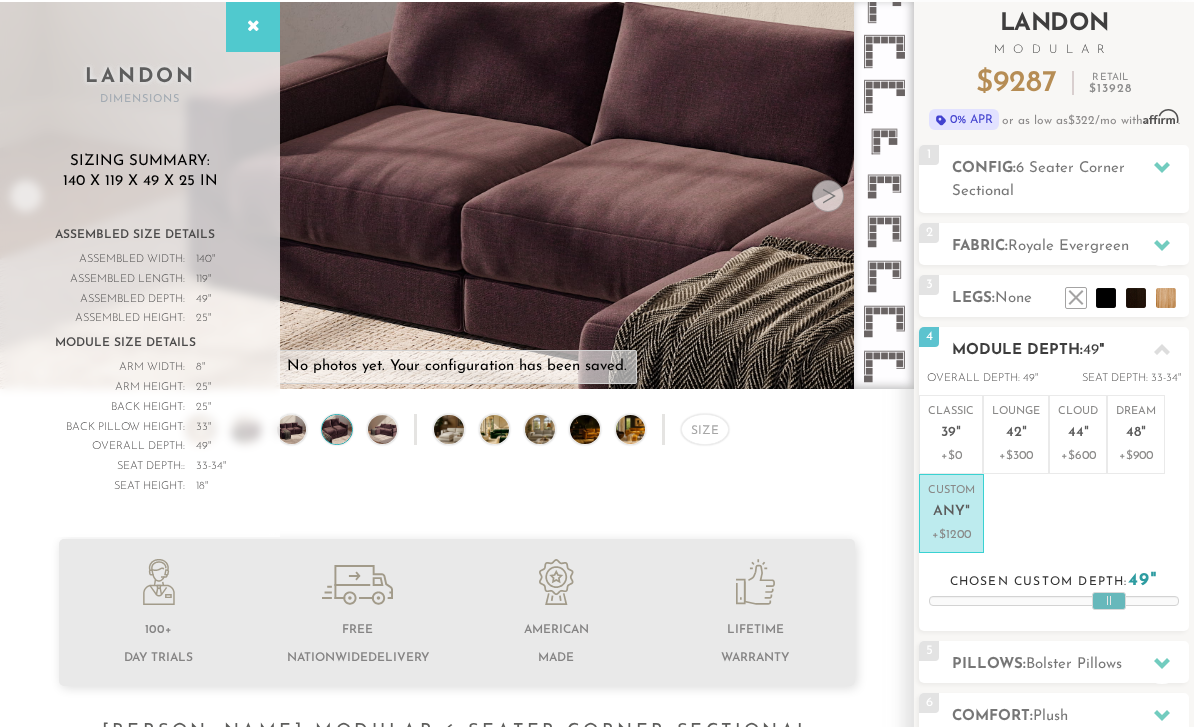 drag, startPoint x: 1057, startPoint y: 596, endPoint x: 1114, endPoint y: 598, distance: 57.035076 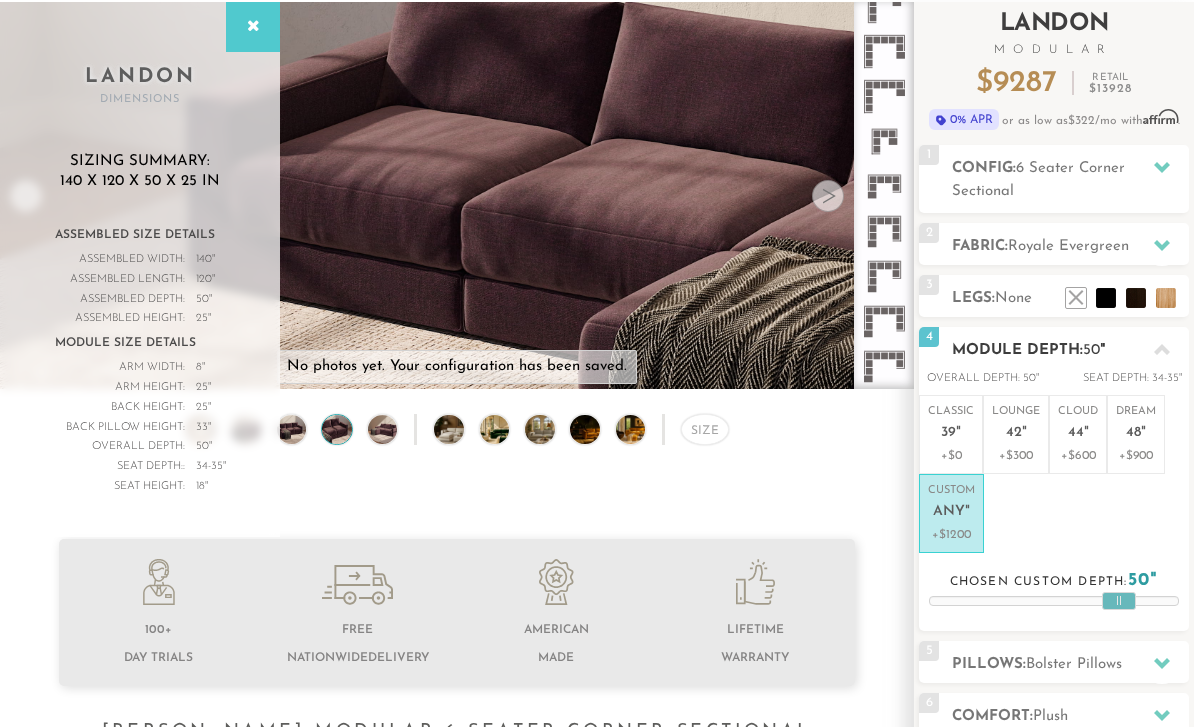 drag, startPoint x: 1112, startPoint y: 598, endPoint x: 1120, endPoint y: 609, distance: 13.601471 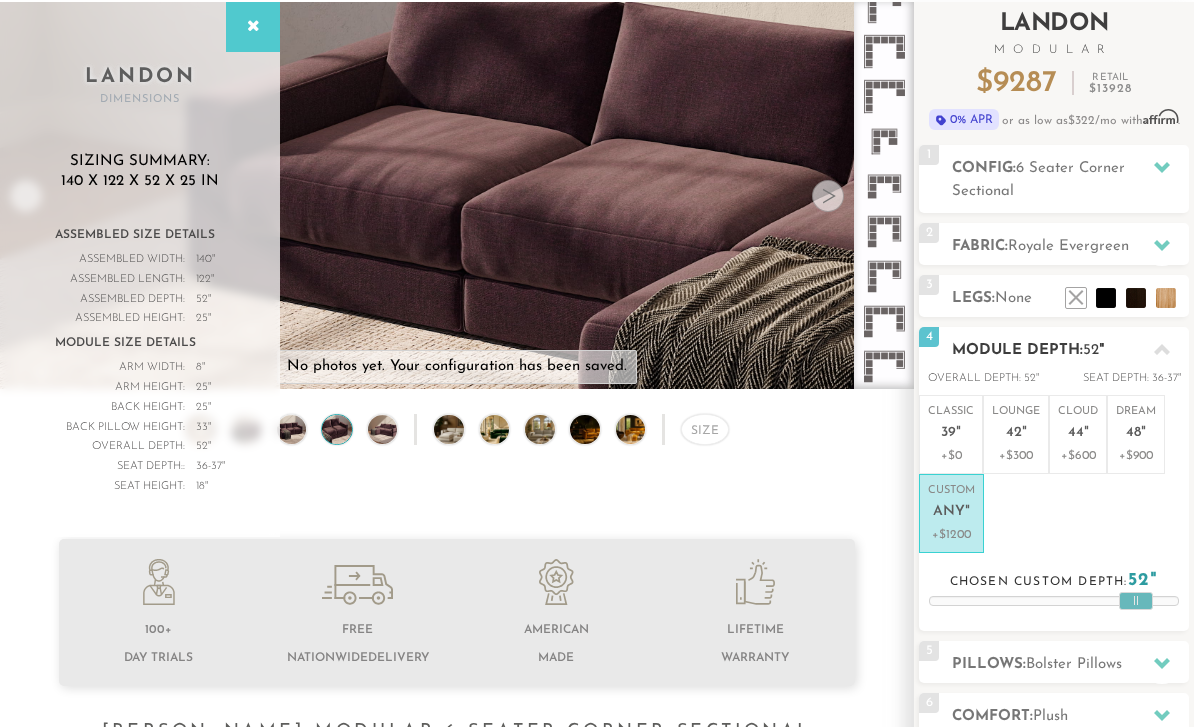 drag, startPoint x: 1119, startPoint y: 600, endPoint x: 1136, endPoint y: 600, distance: 17 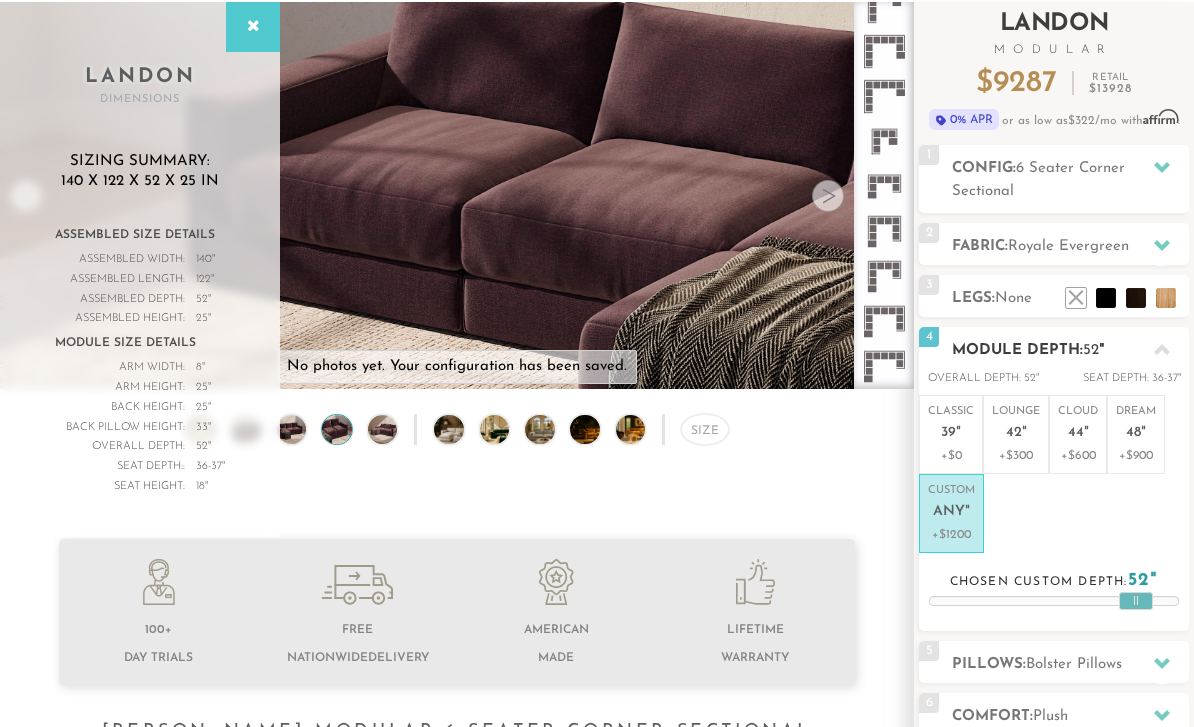 click at bounding box center [1136, 601] 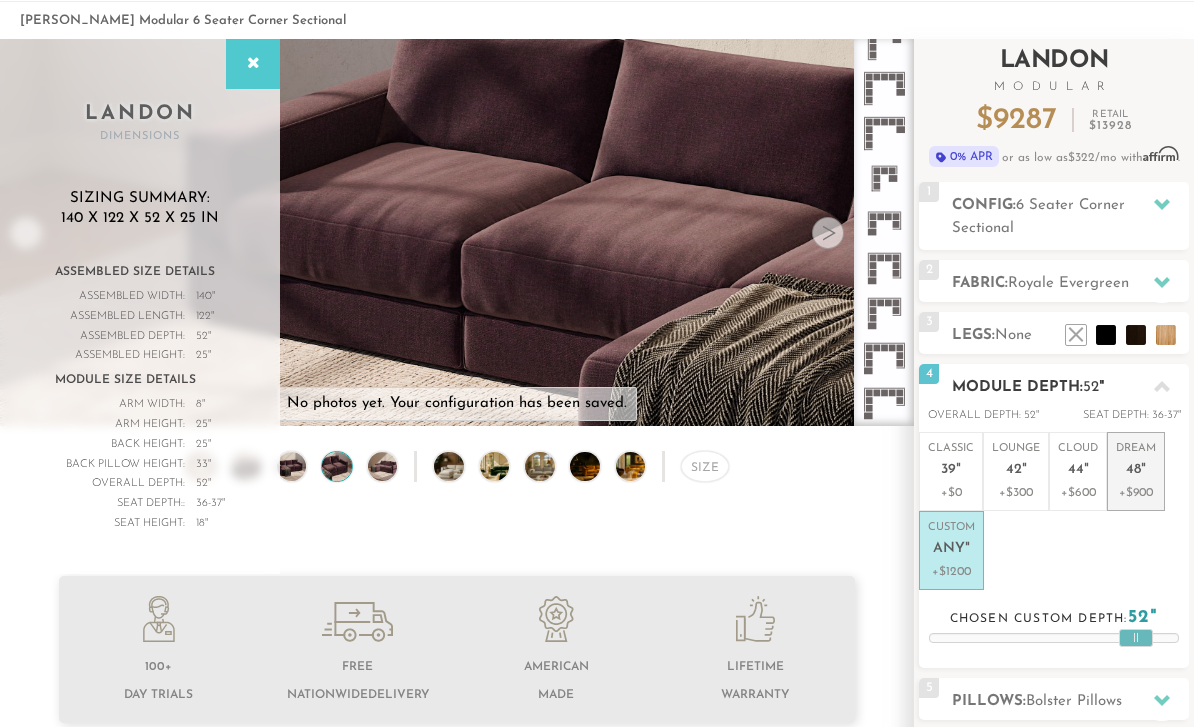 click on """ at bounding box center [1143, 471] 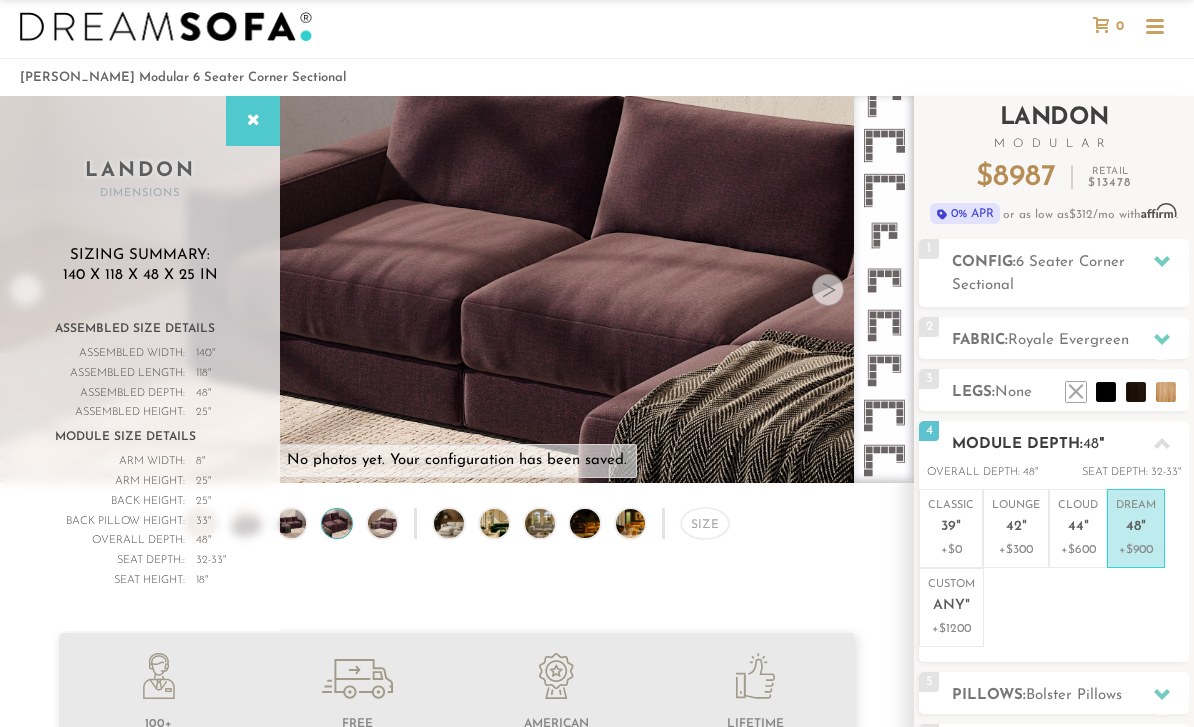 scroll, scrollTop: 32, scrollLeft: 0, axis: vertical 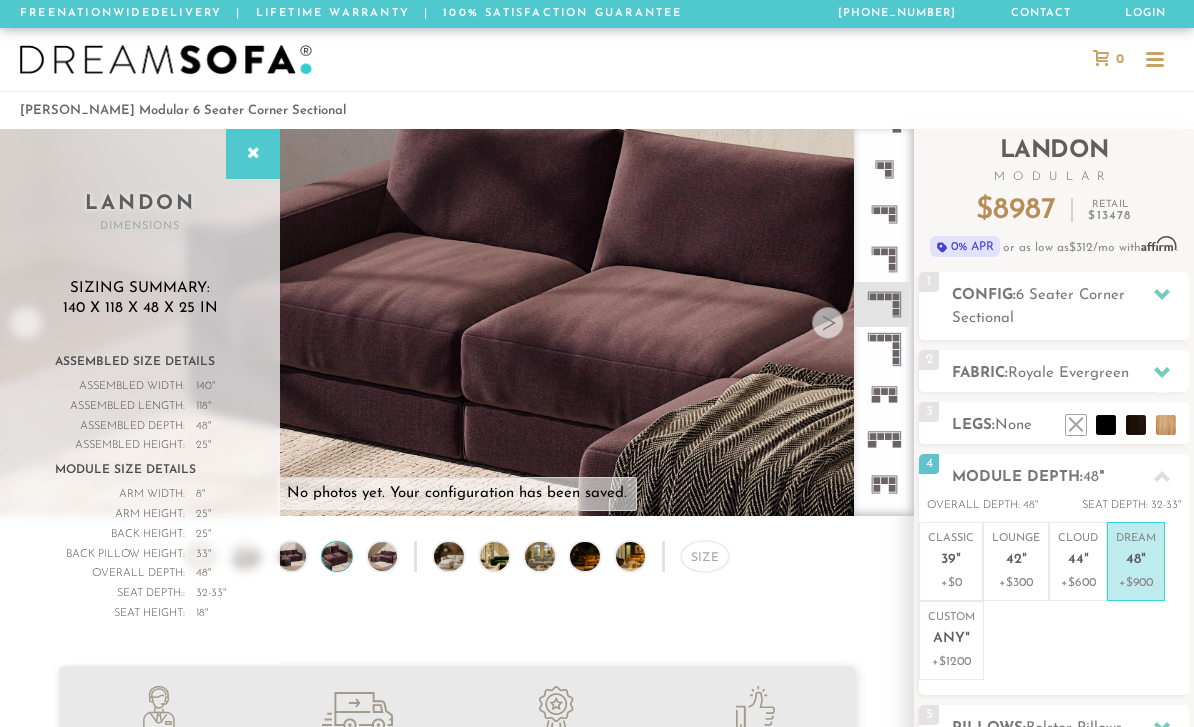 click 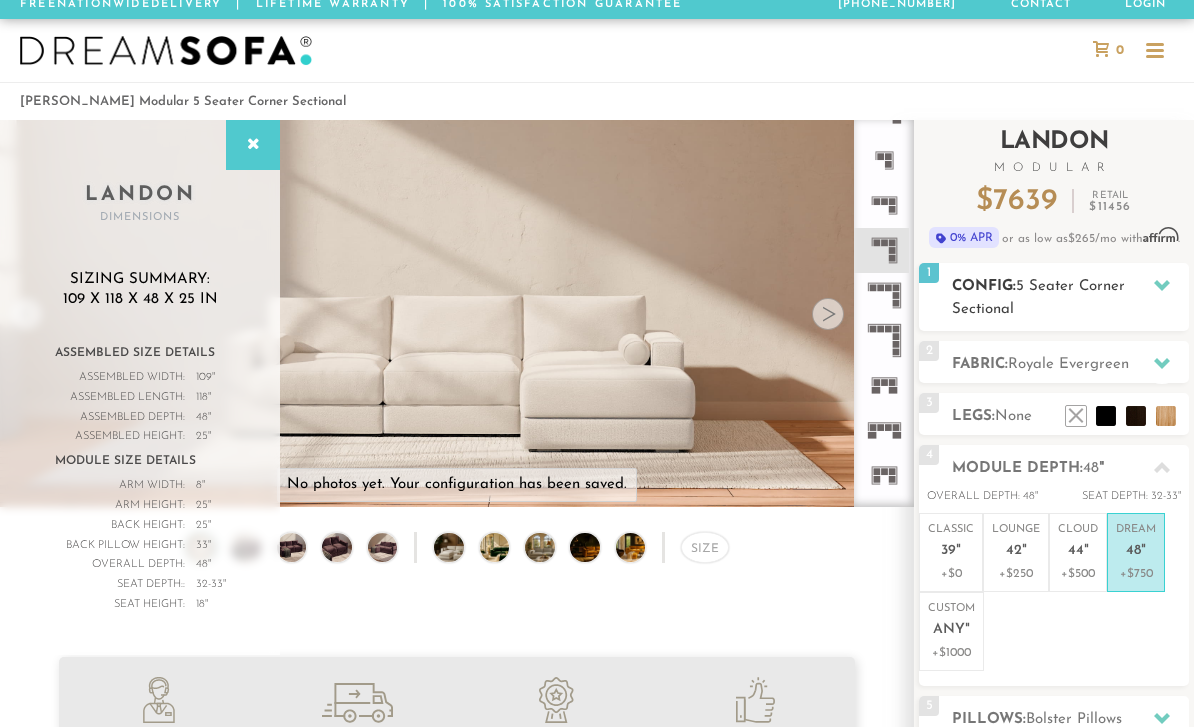 scroll, scrollTop: 18, scrollLeft: 0, axis: vertical 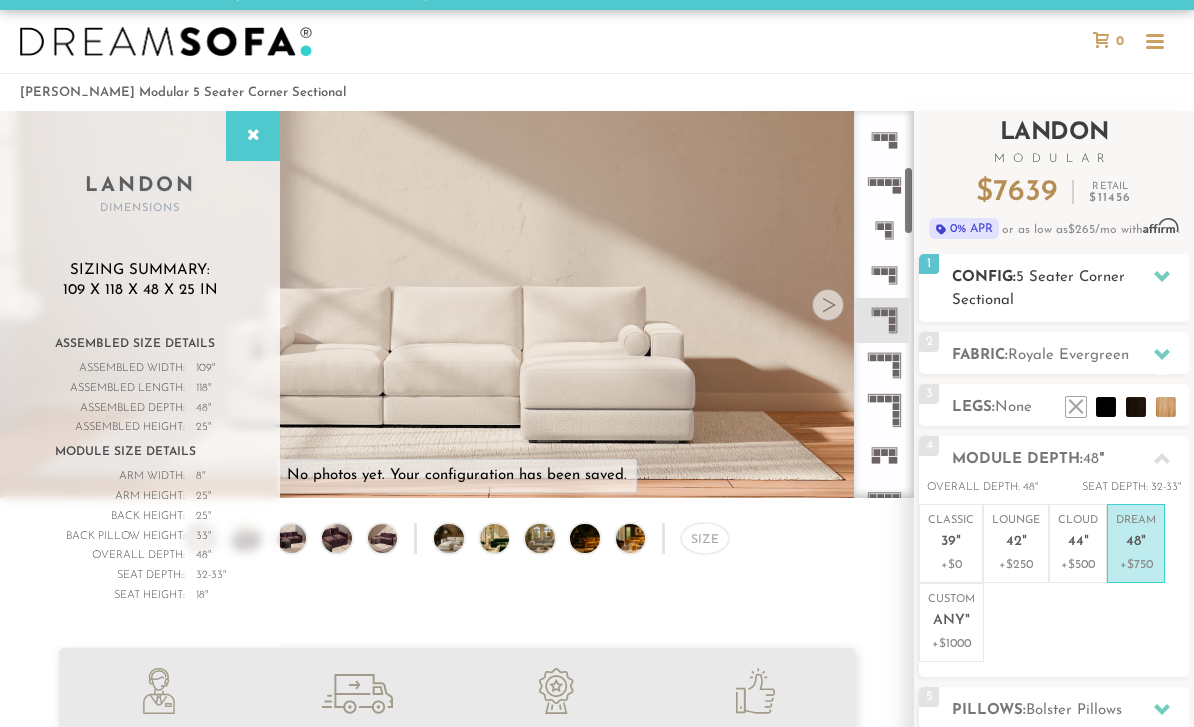 click on "5 Seater Corner Sectional" at bounding box center (1038, 289) 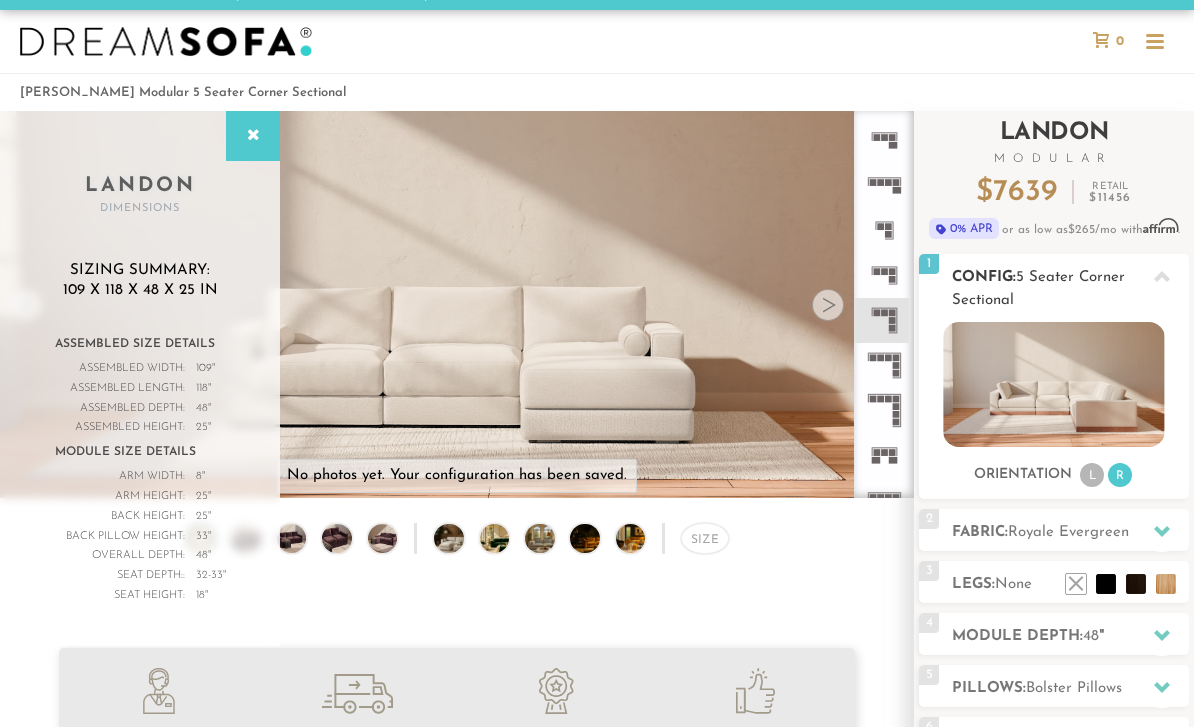 click on "L" at bounding box center [1092, 475] 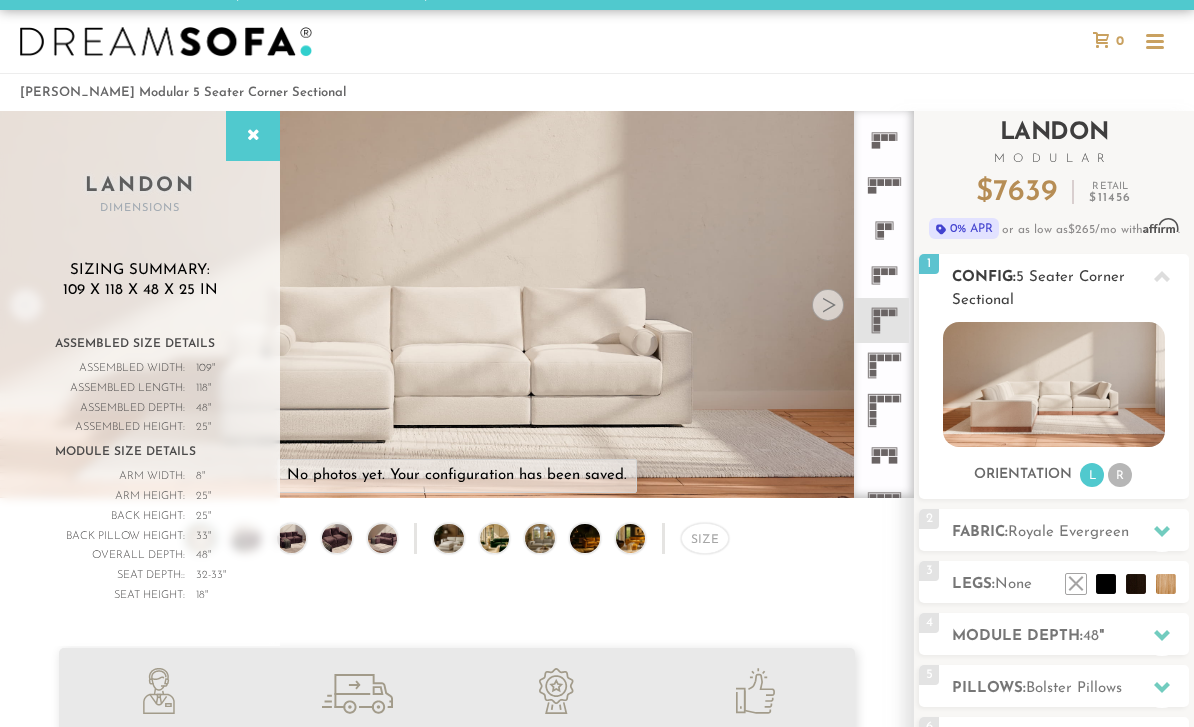 click on "R" at bounding box center (1120, 475) 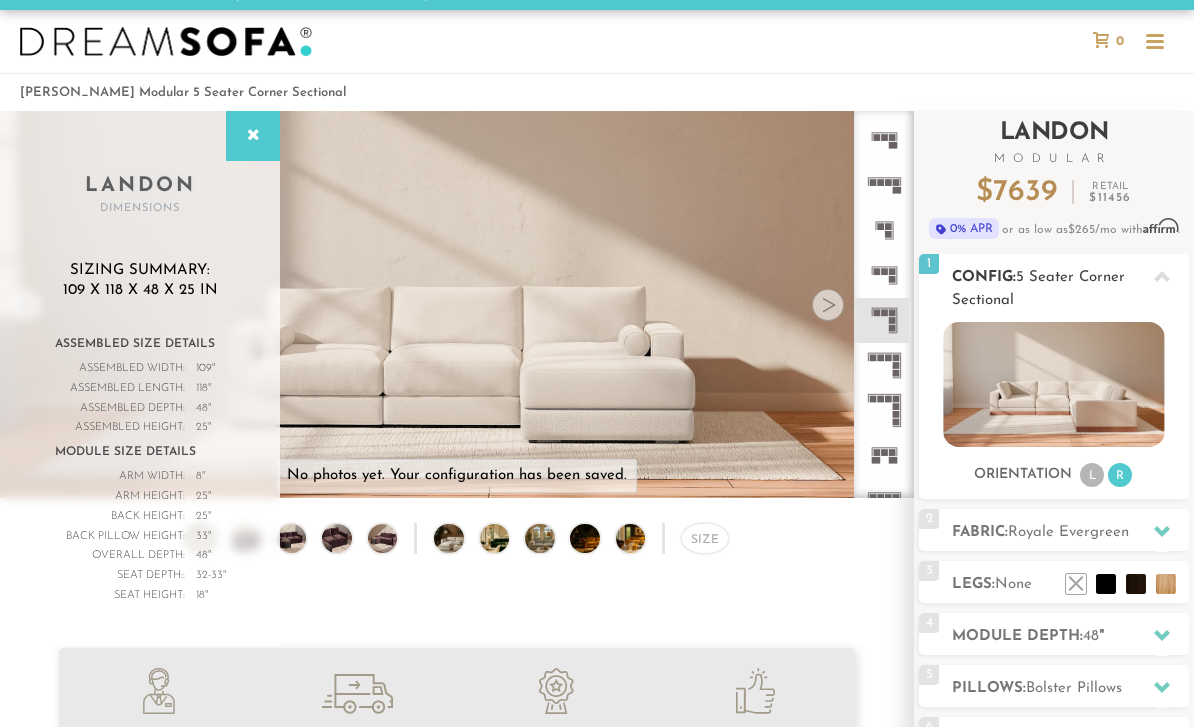click on "L" at bounding box center (1092, 475) 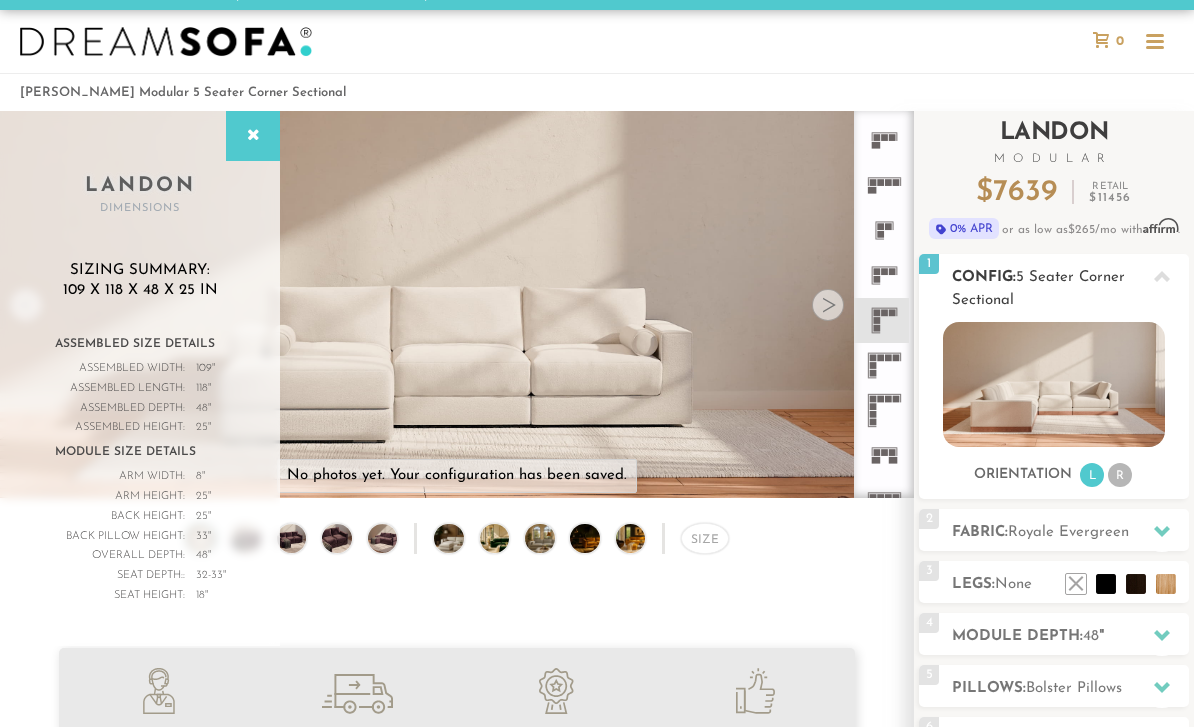 click on "R" at bounding box center (1120, 475) 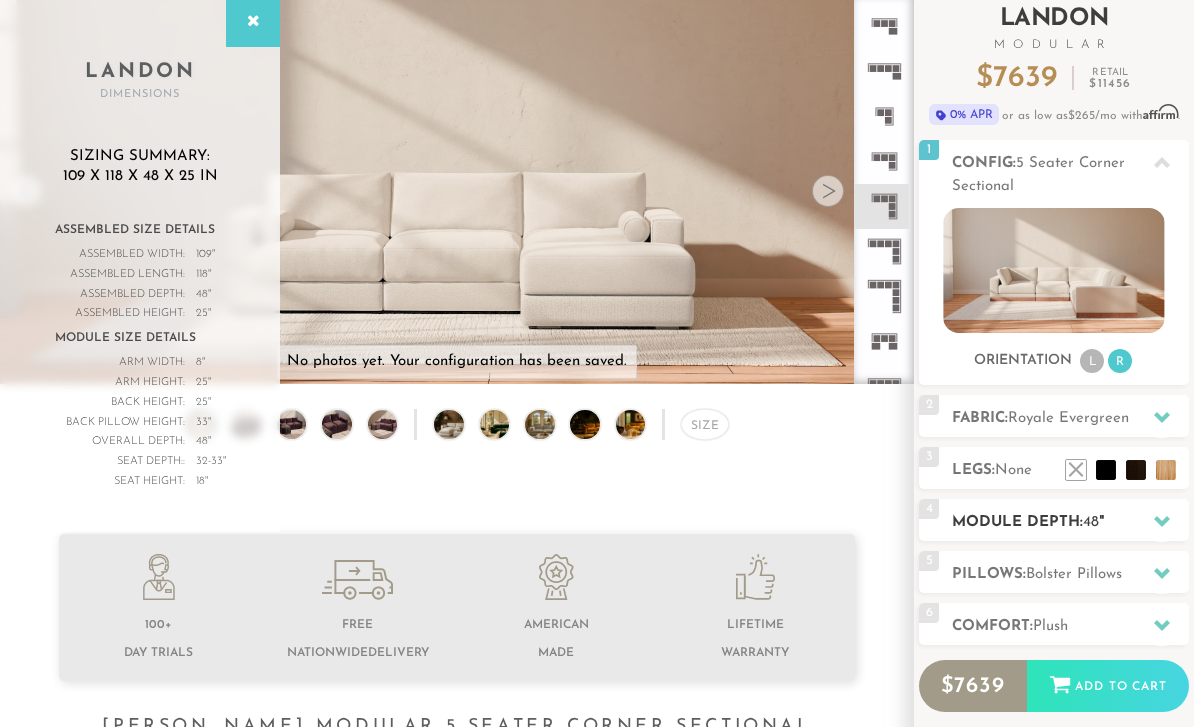 scroll, scrollTop: 134, scrollLeft: 0, axis: vertical 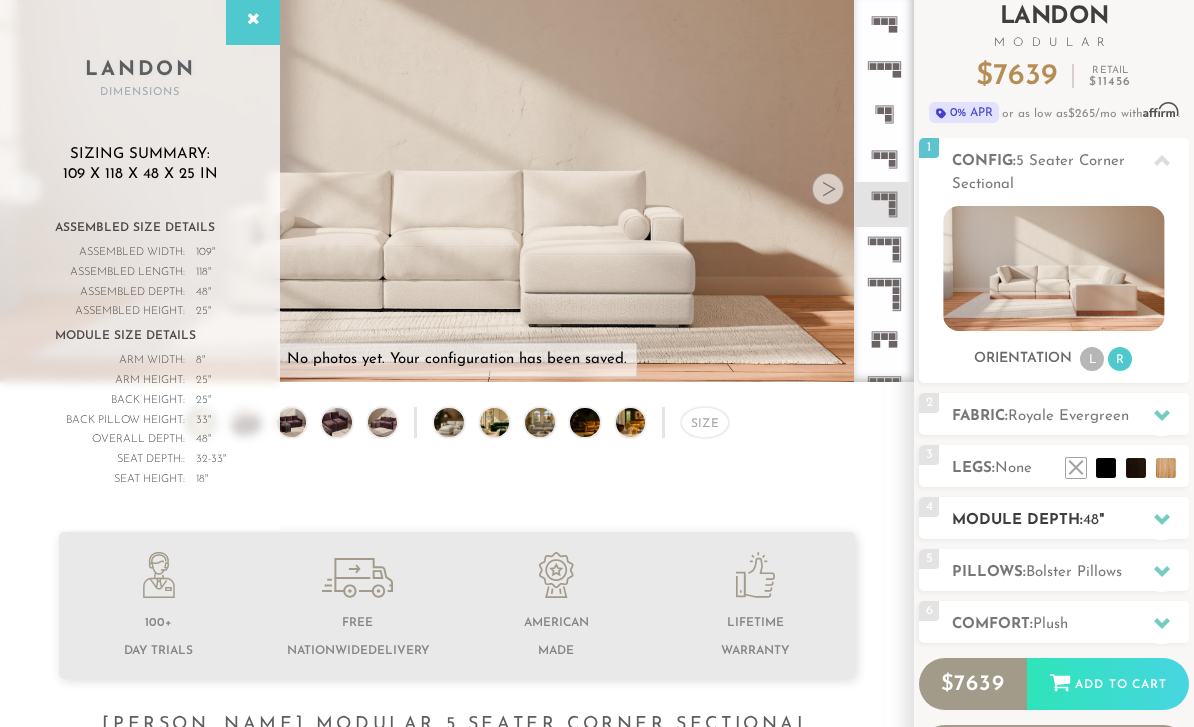 click on "Module Depth:  48 "" at bounding box center [1070, 520] 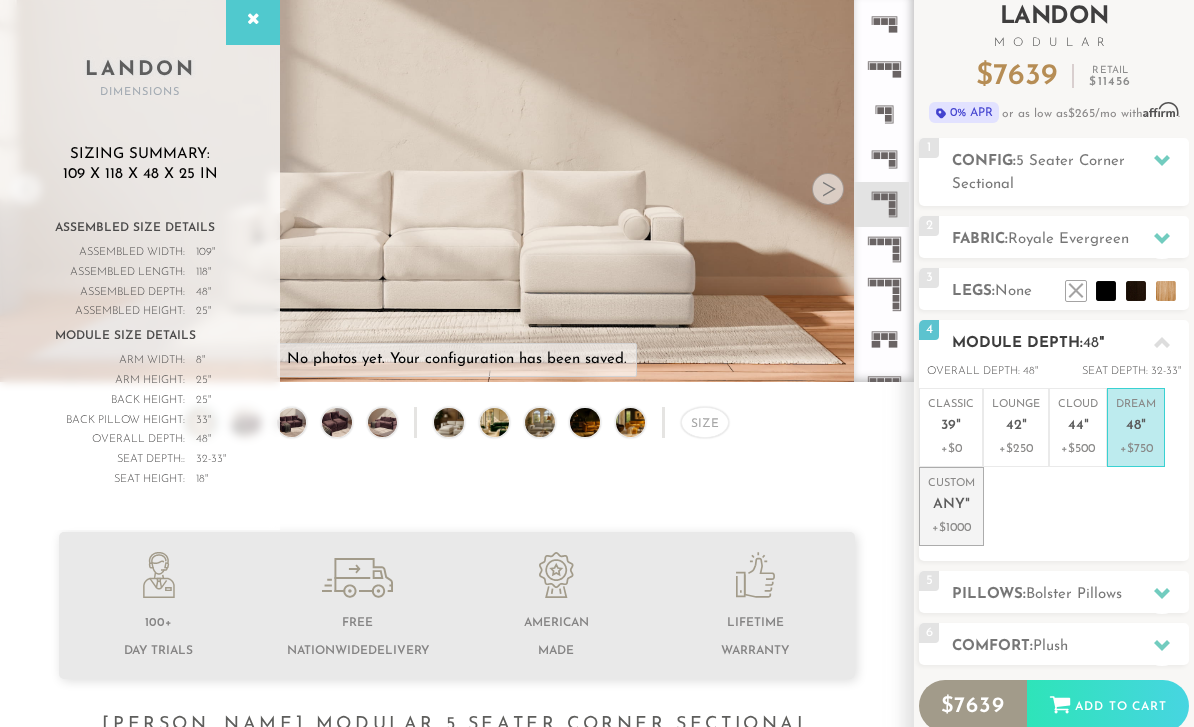 click on "Any" at bounding box center (949, 505) 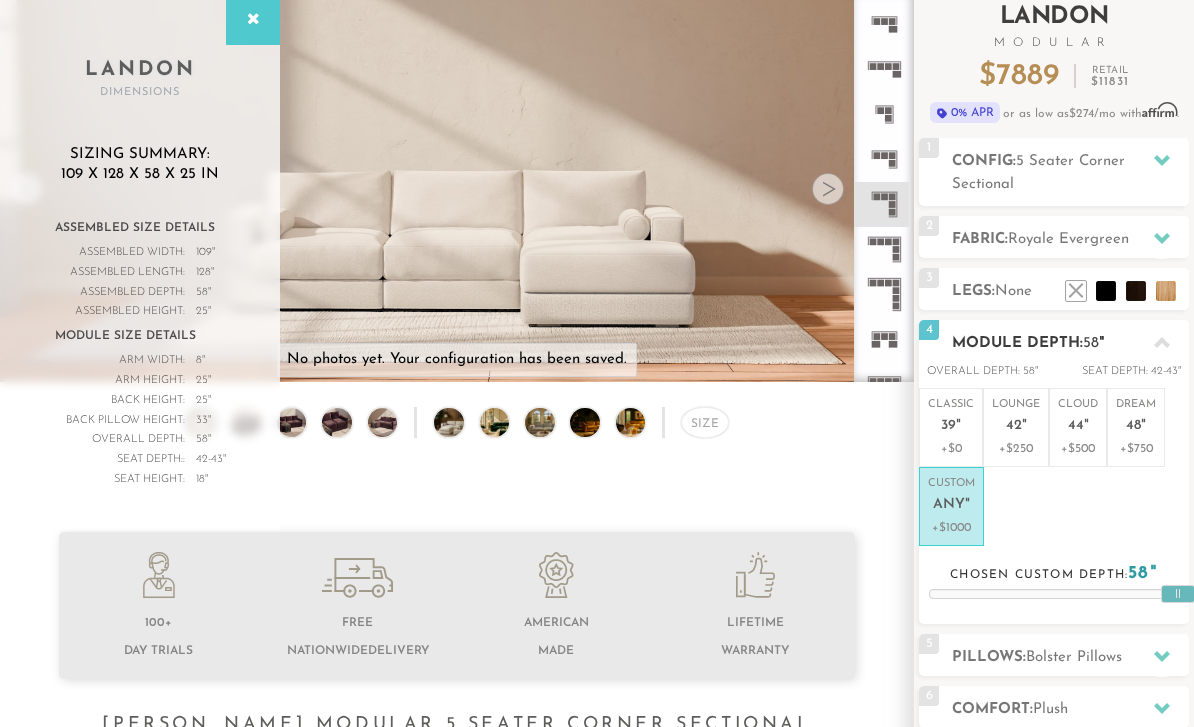 drag, startPoint x: 1132, startPoint y: 591, endPoint x: 1186, endPoint y: 584, distance: 54.451813 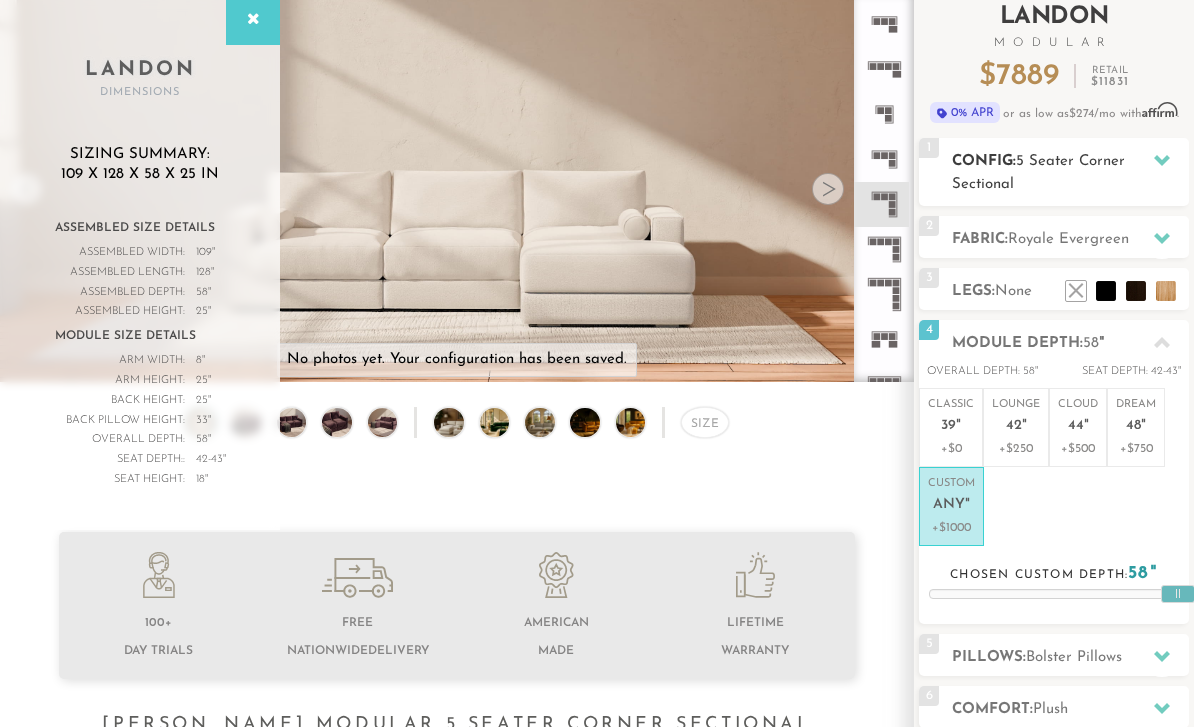 click on "Config:   5 Seater Corner Sectional" at bounding box center [1070, 173] 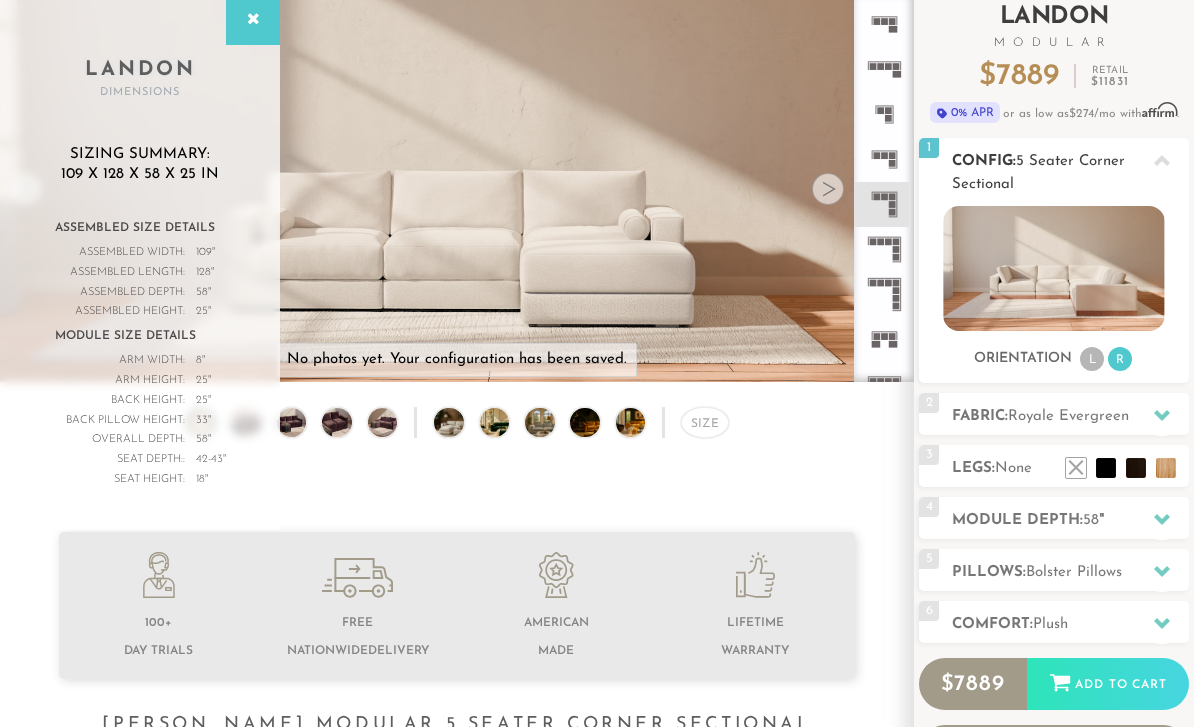 click on "L" at bounding box center (1092, 359) 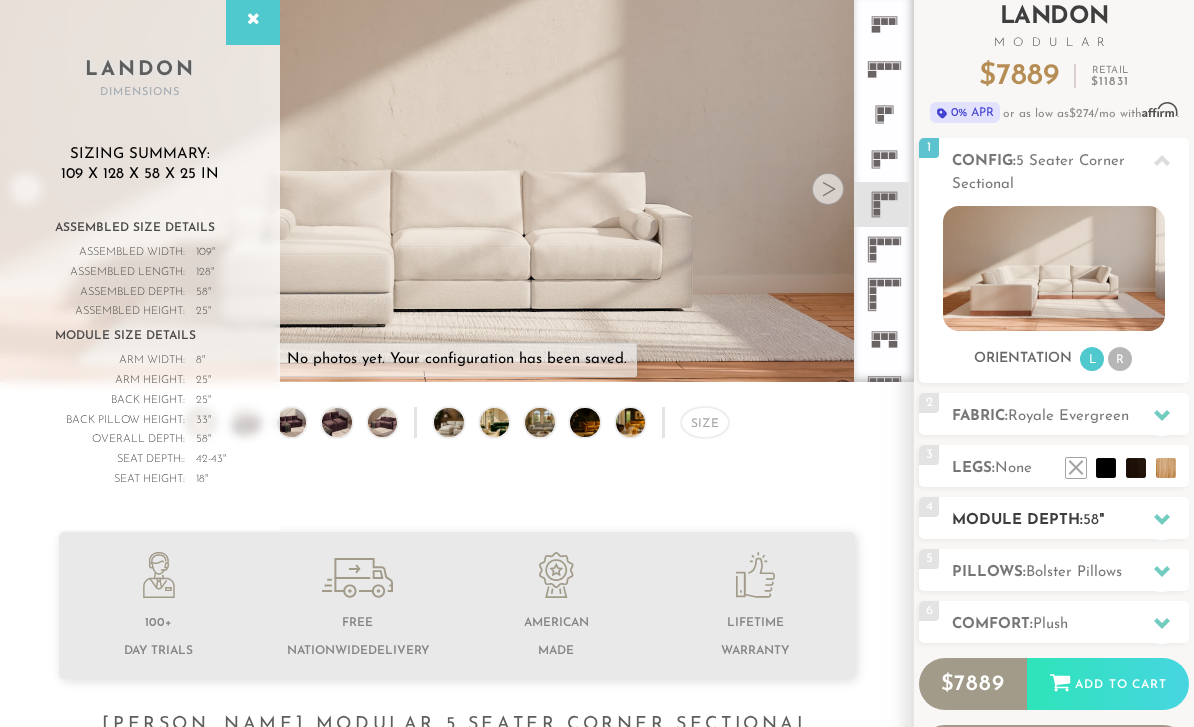 click on "Module Depth:  58 "" at bounding box center (1070, 520) 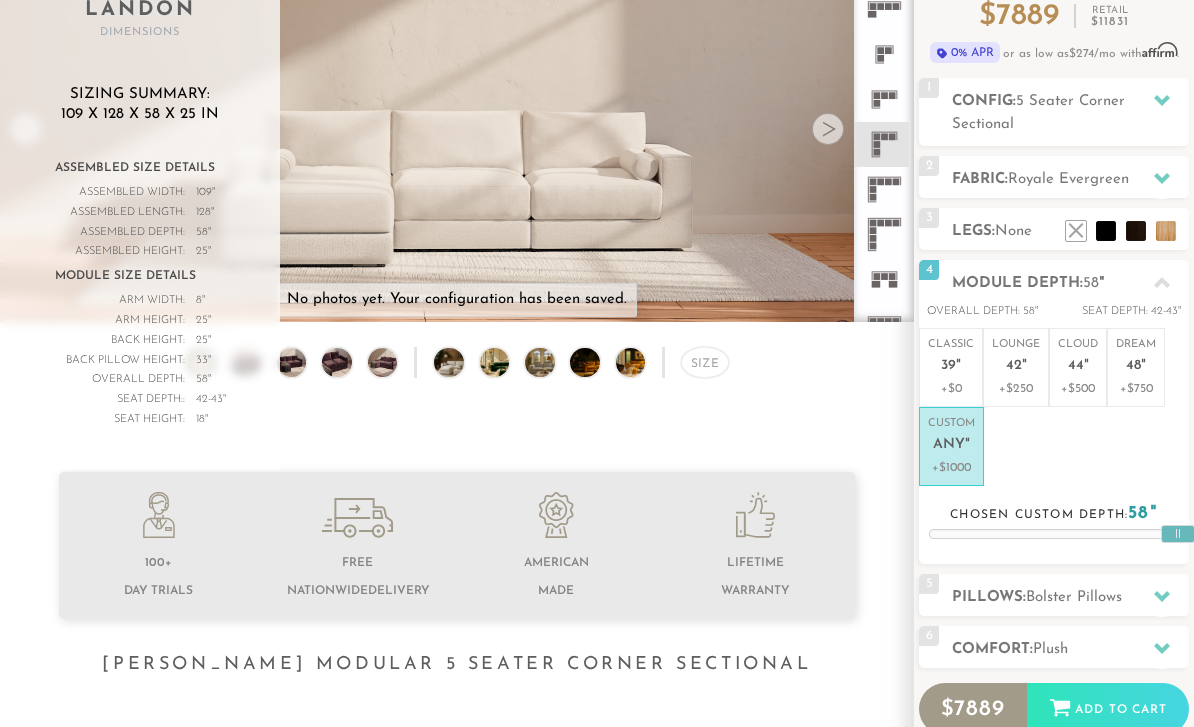 scroll, scrollTop: 198, scrollLeft: 0, axis: vertical 